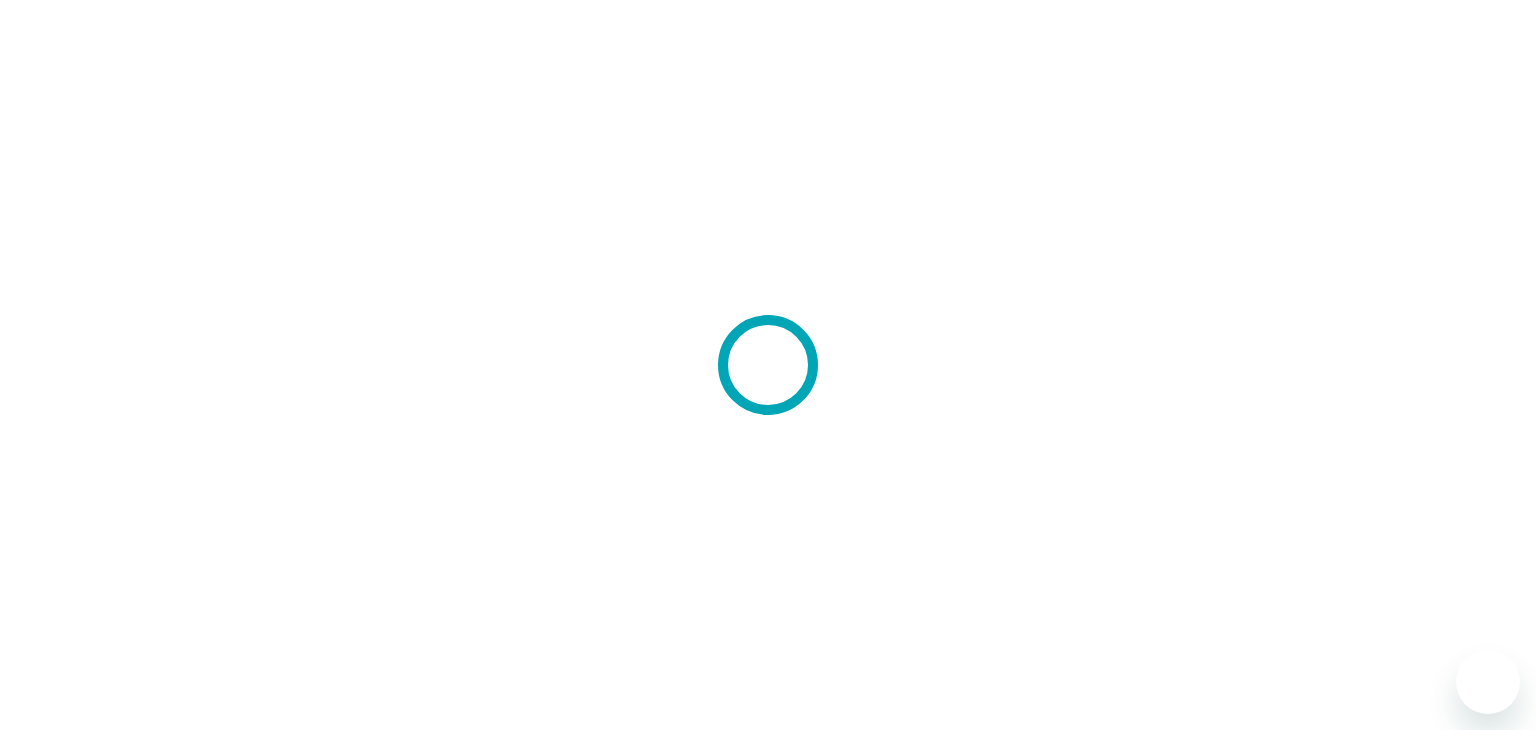 scroll, scrollTop: 0, scrollLeft: 0, axis: both 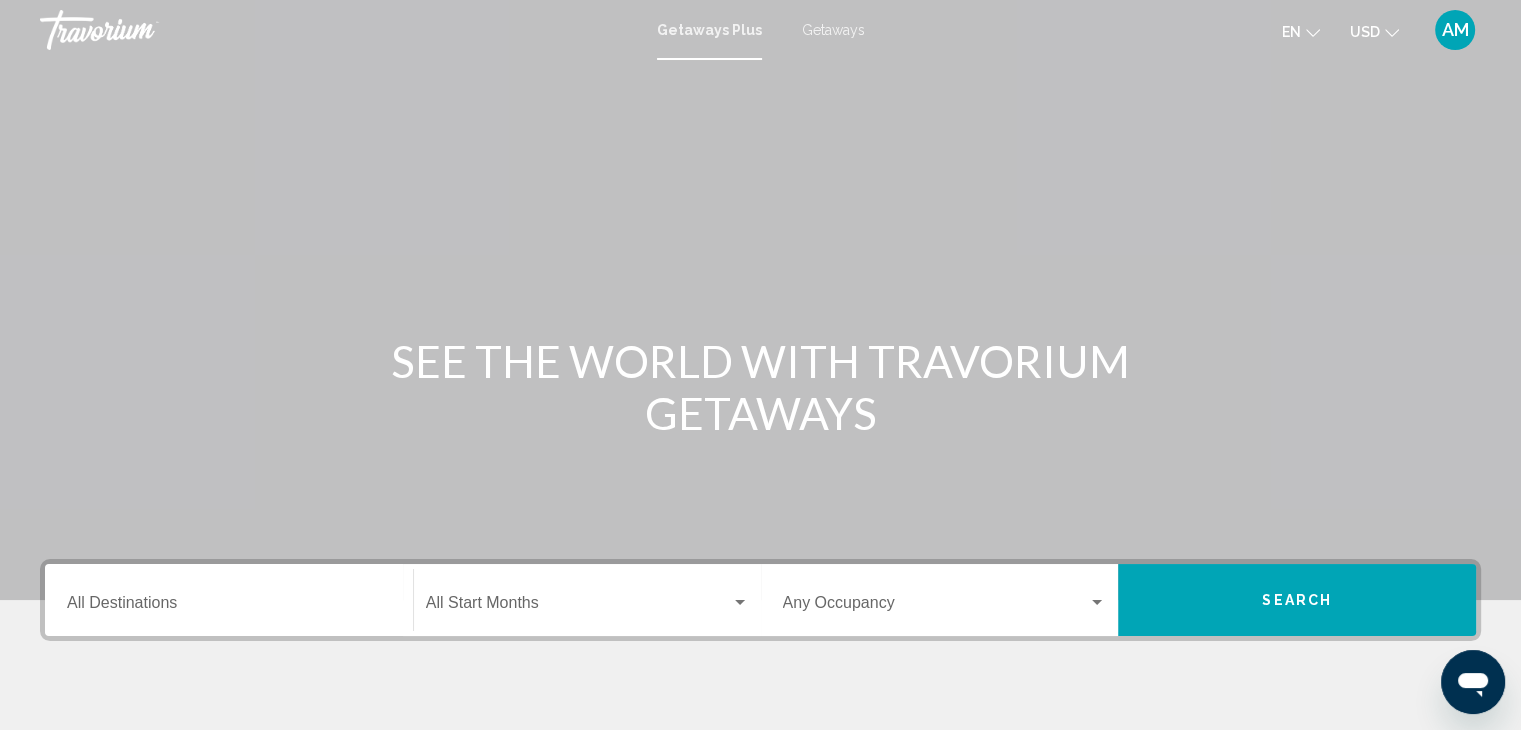 click on "en
English Español Français Italiano Português русский" 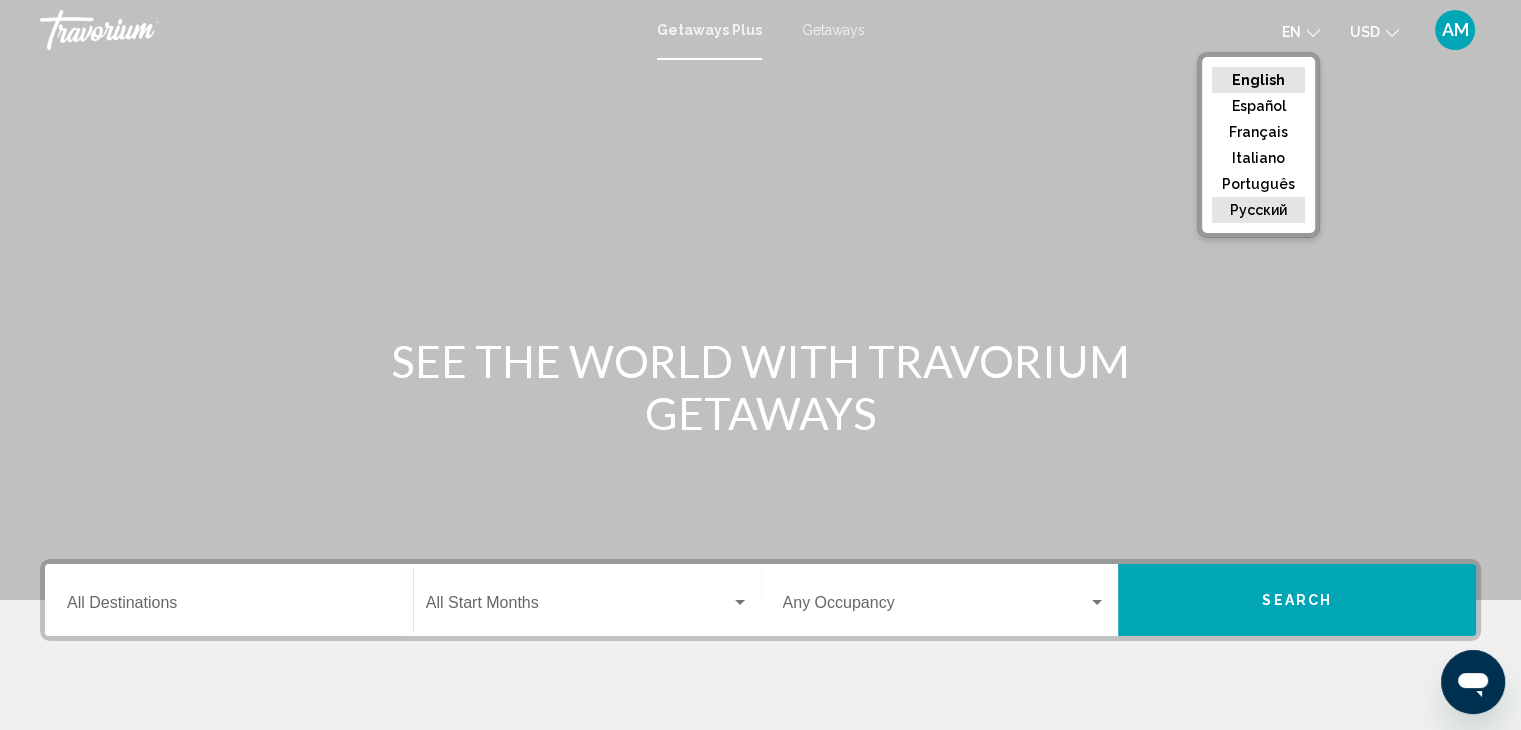 click on "русский" 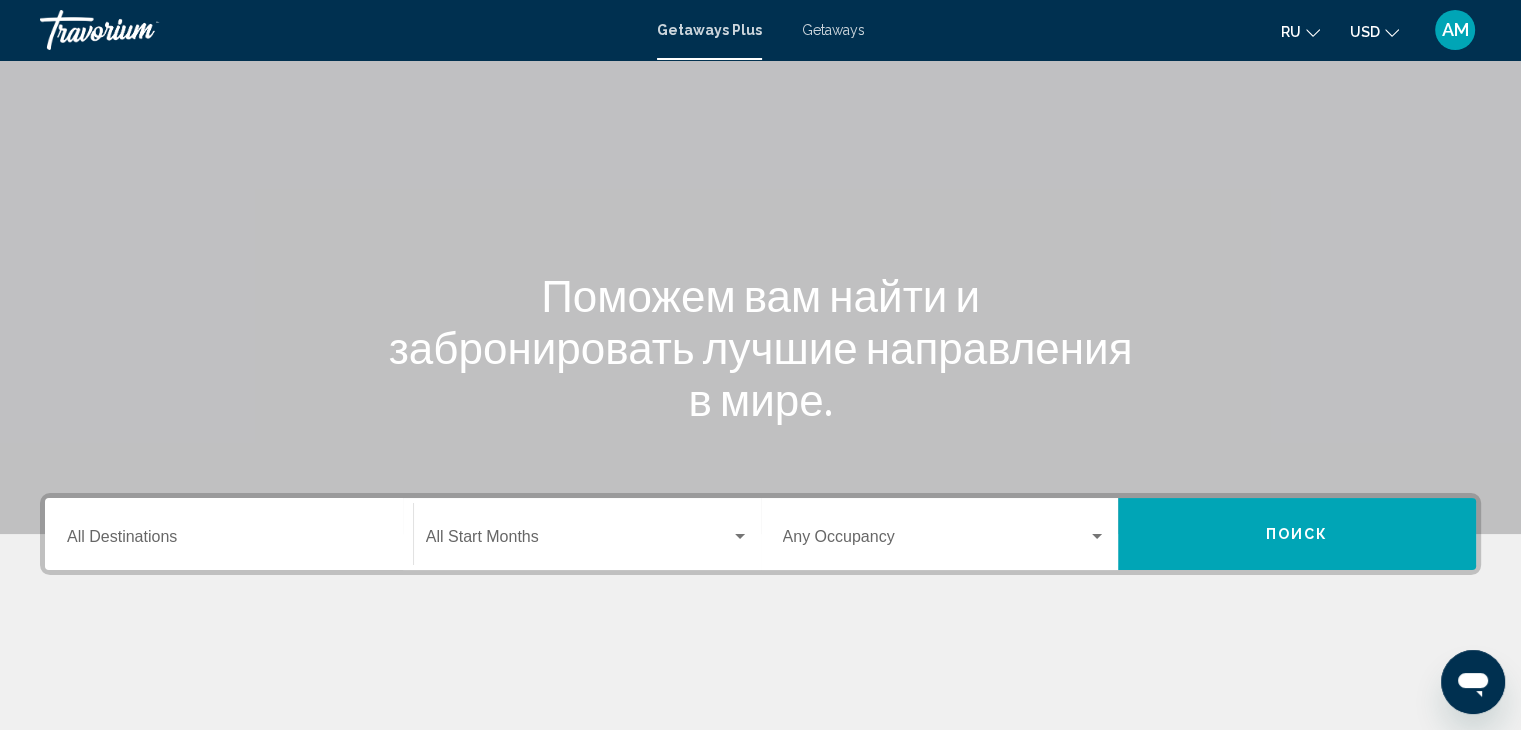 scroll, scrollTop: 100, scrollLeft: 0, axis: vertical 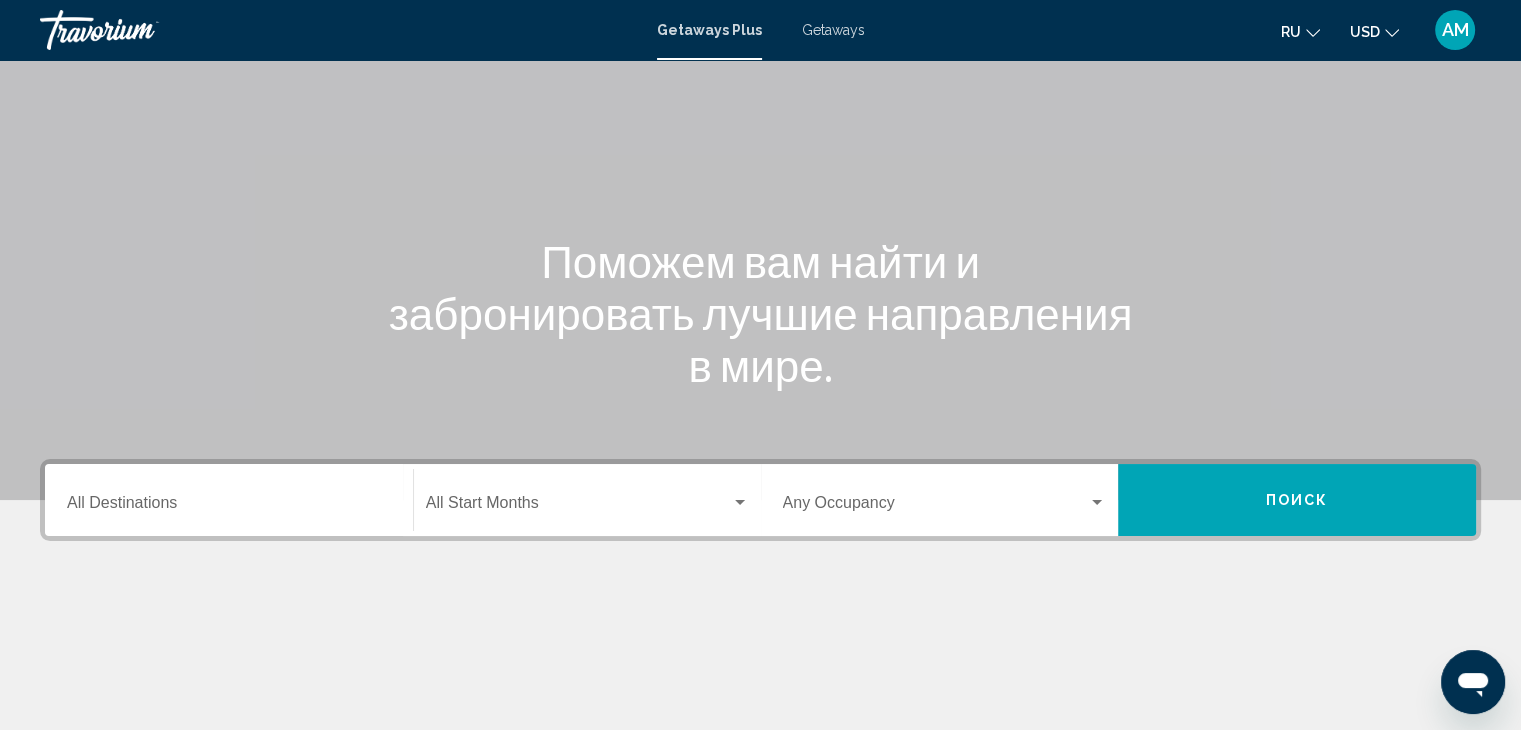 click on "Destination All Destinations" at bounding box center [229, 507] 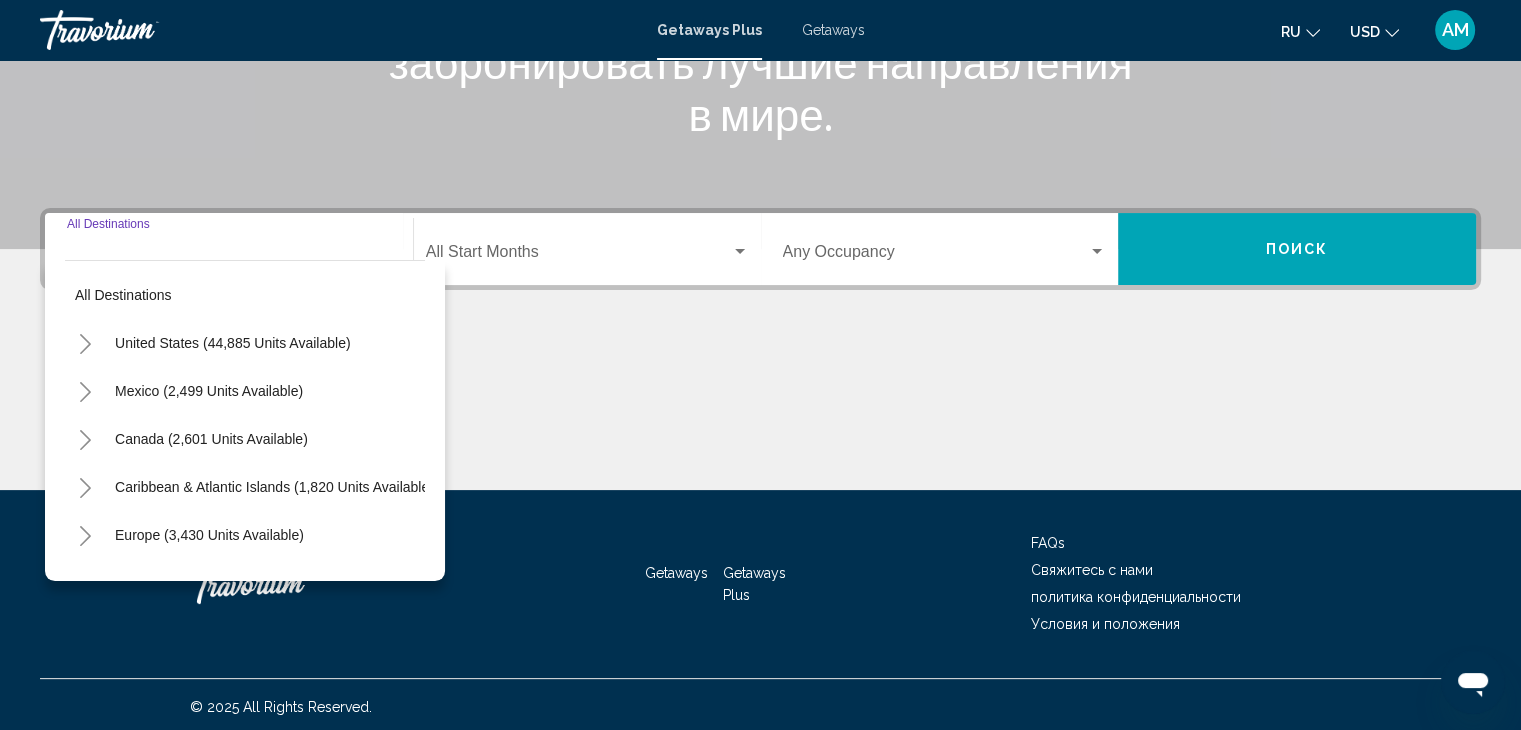 scroll, scrollTop: 356, scrollLeft: 0, axis: vertical 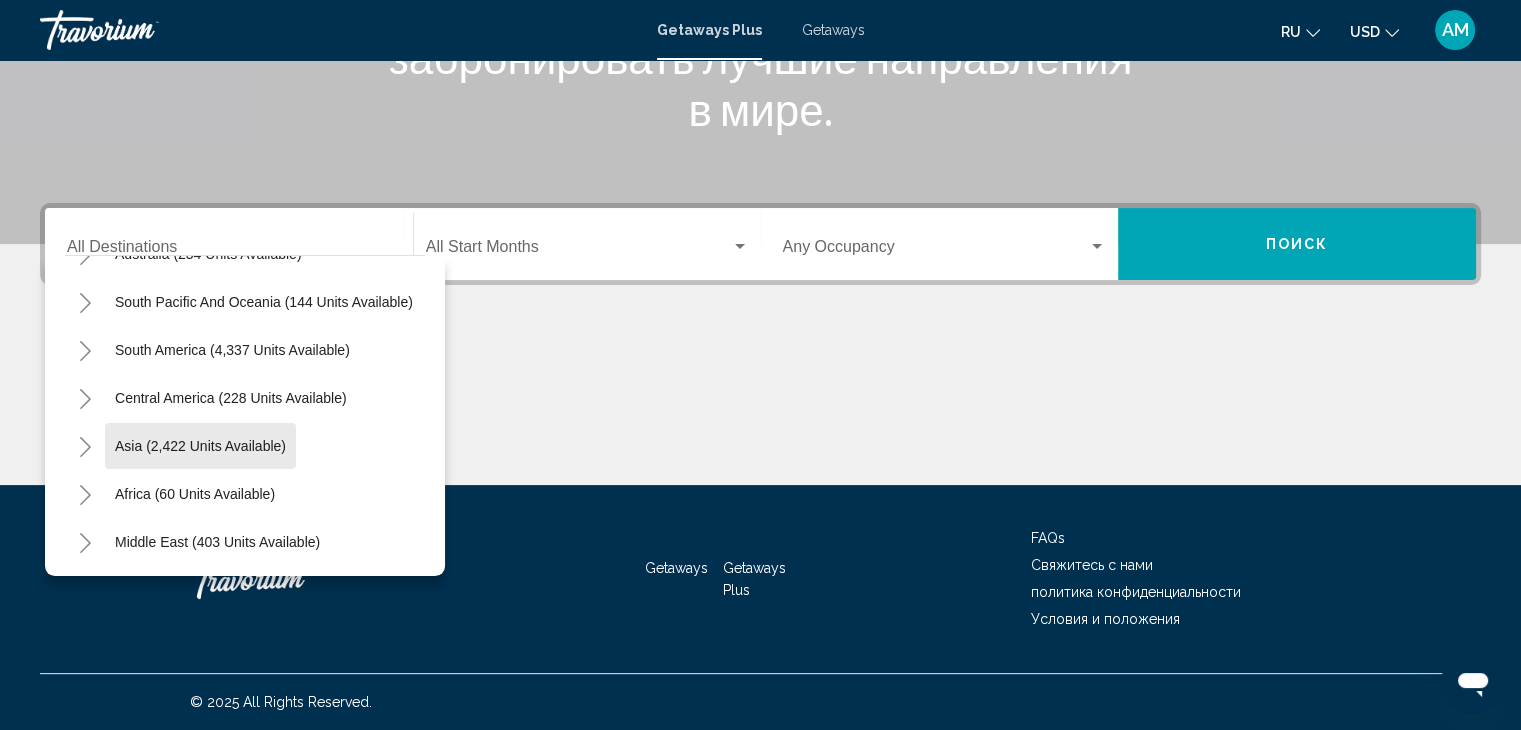click on "Asia (2,422 units available)" 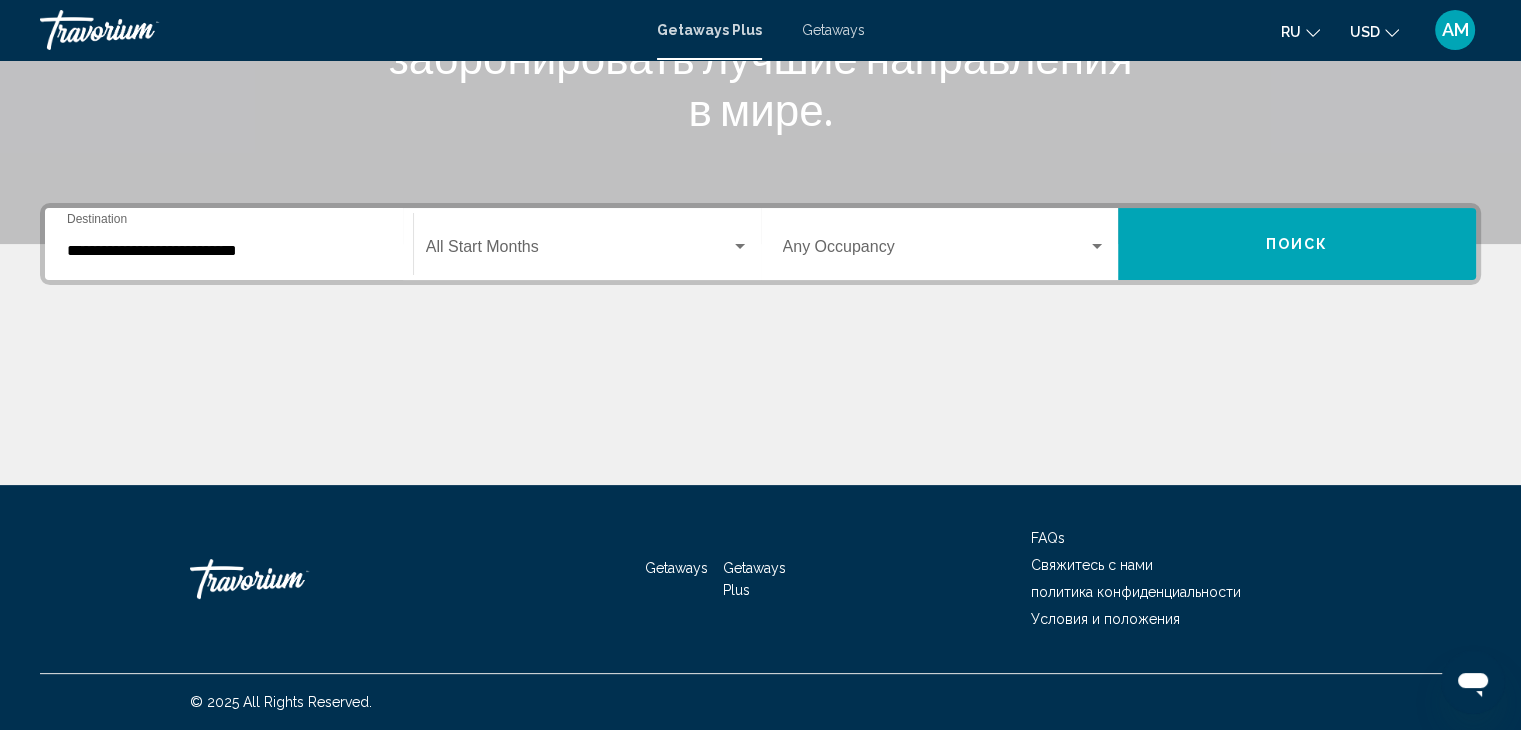 click on "Start Month All Start Months" 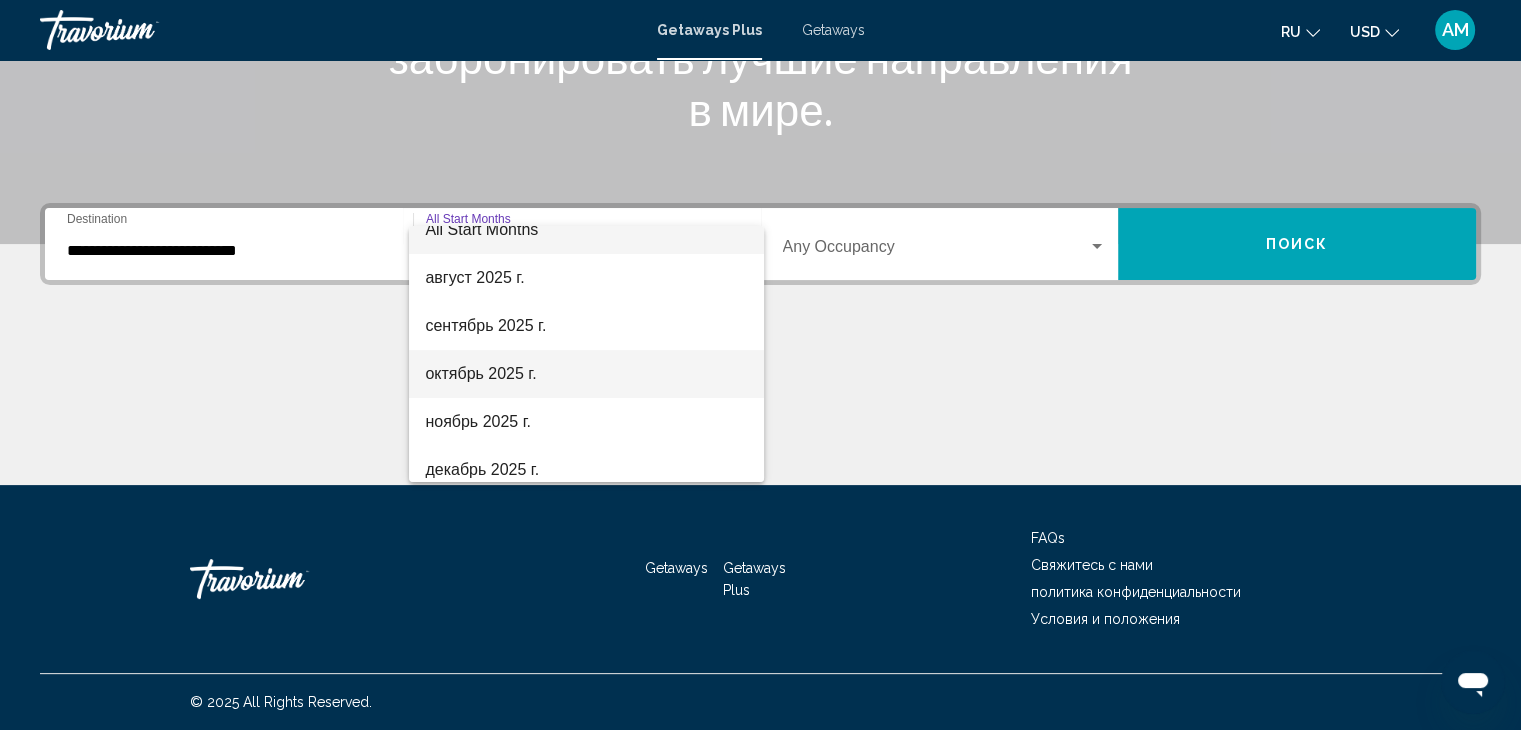scroll, scrollTop: 0, scrollLeft: 0, axis: both 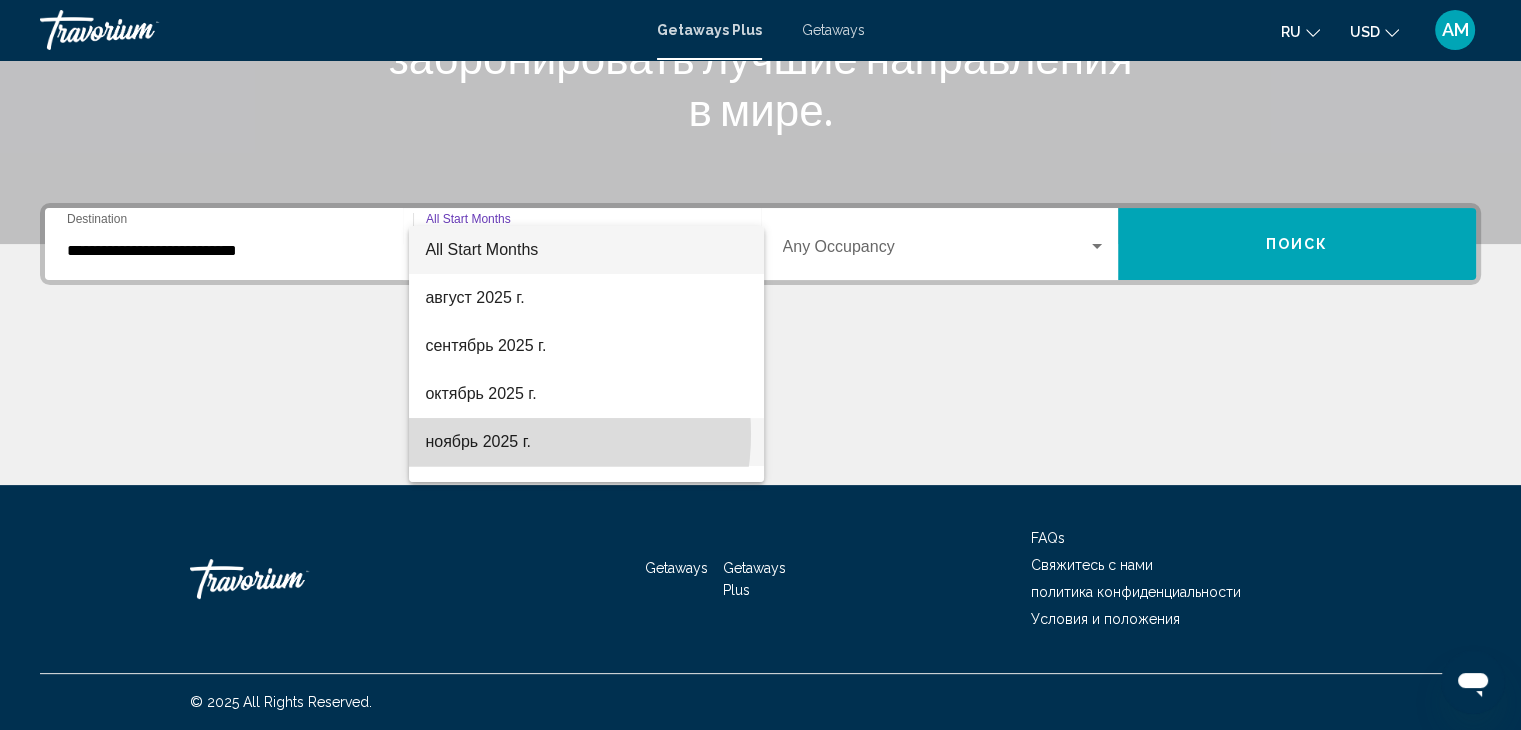 click on "ноябрь 2025 г." at bounding box center [586, 442] 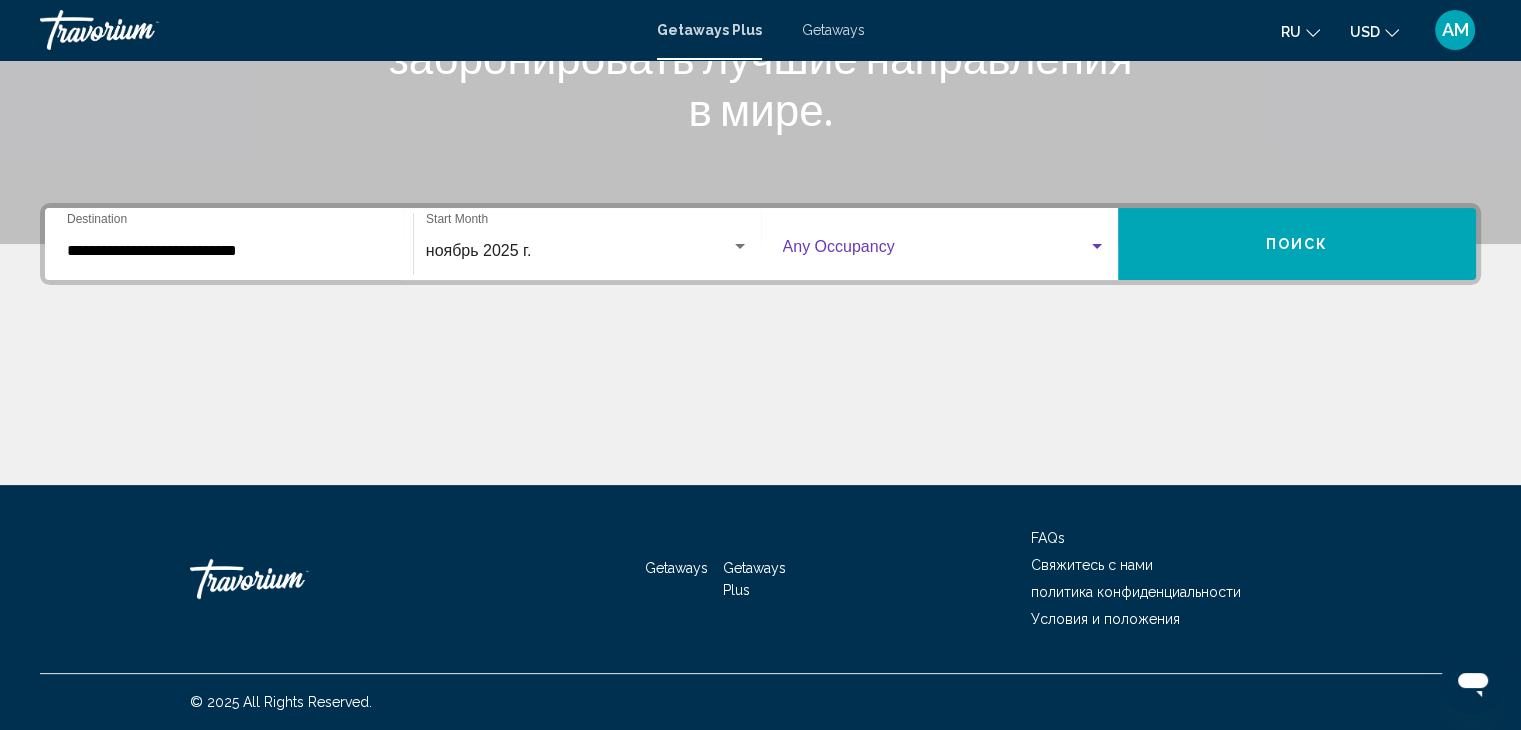 click at bounding box center [936, 251] 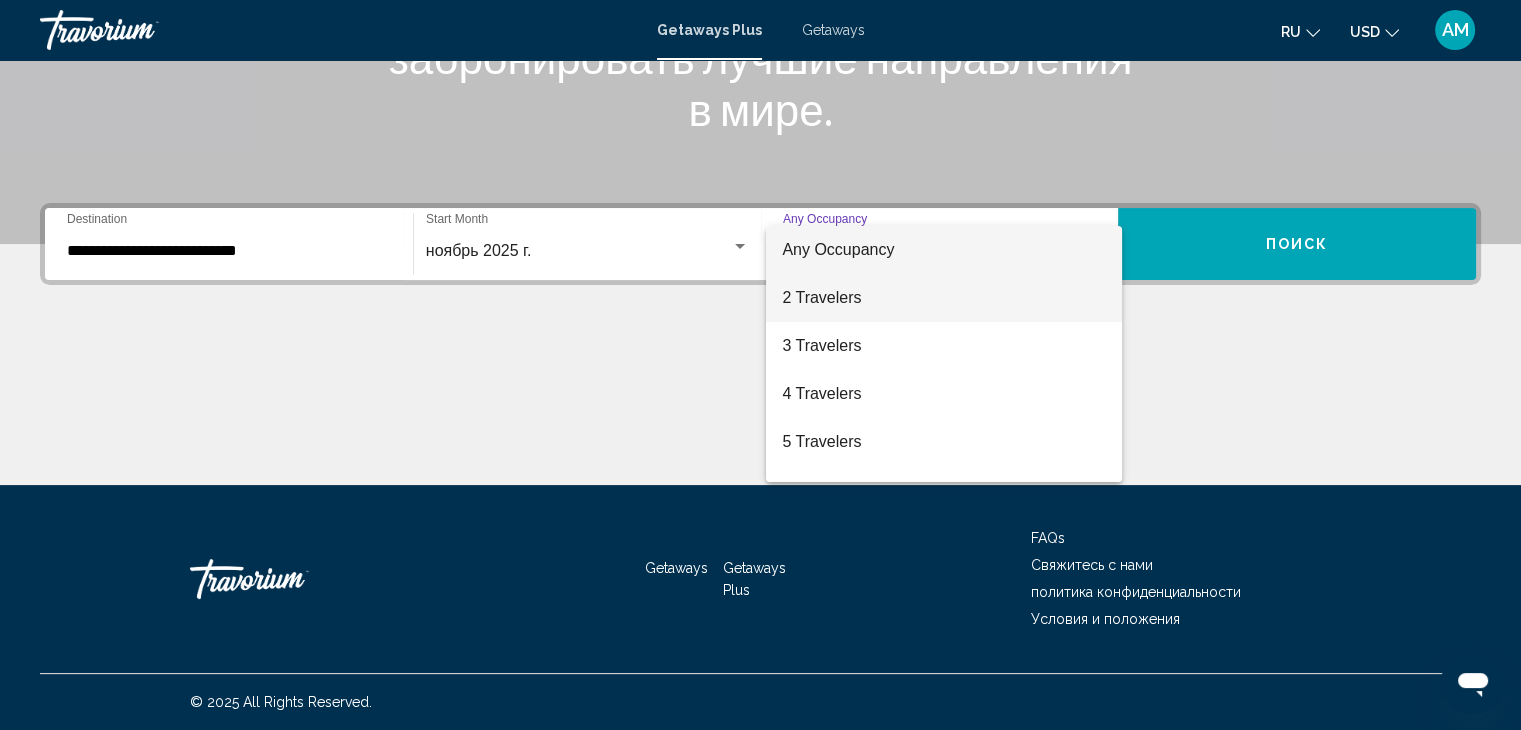 click on "2 Travelers" at bounding box center (944, 298) 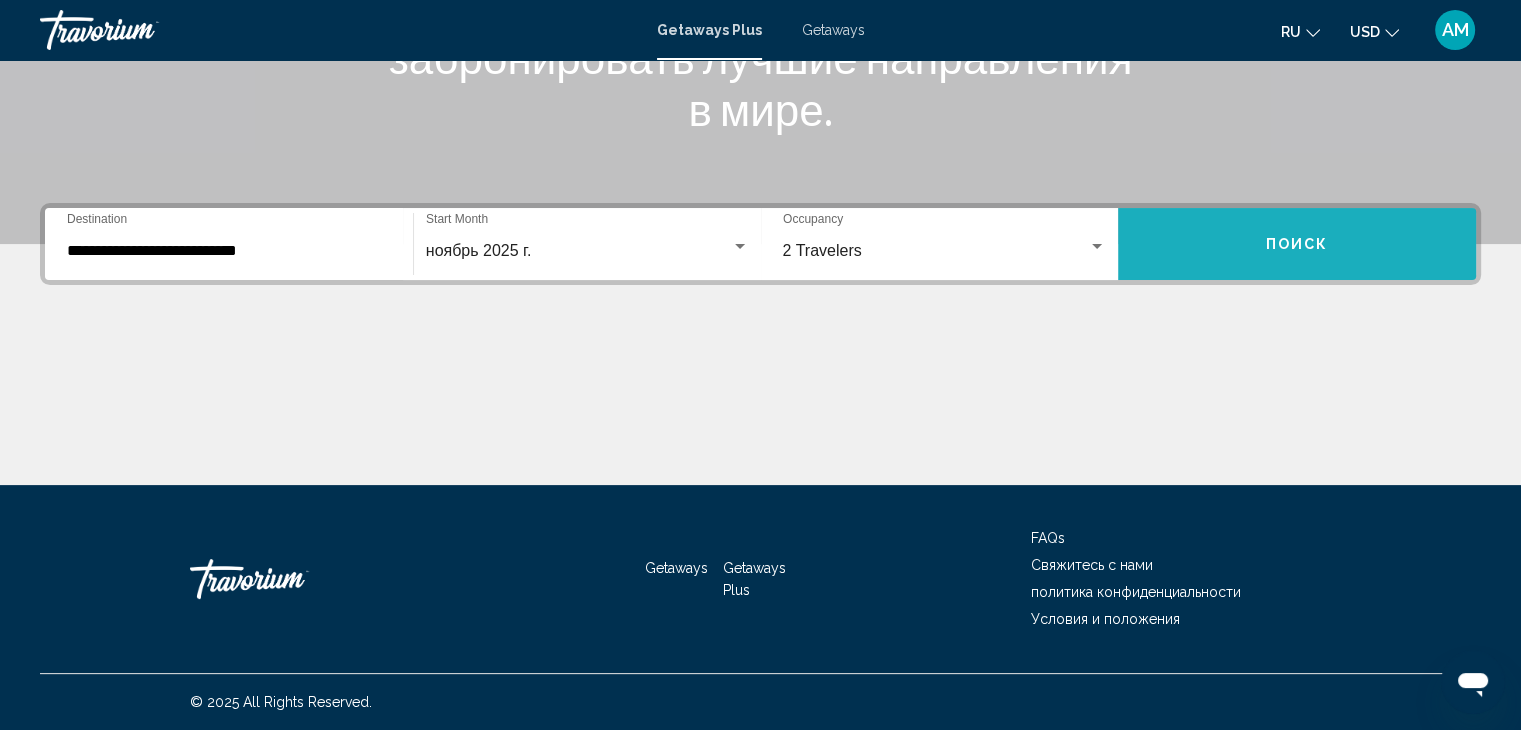 click on "Поиск" at bounding box center [1297, 244] 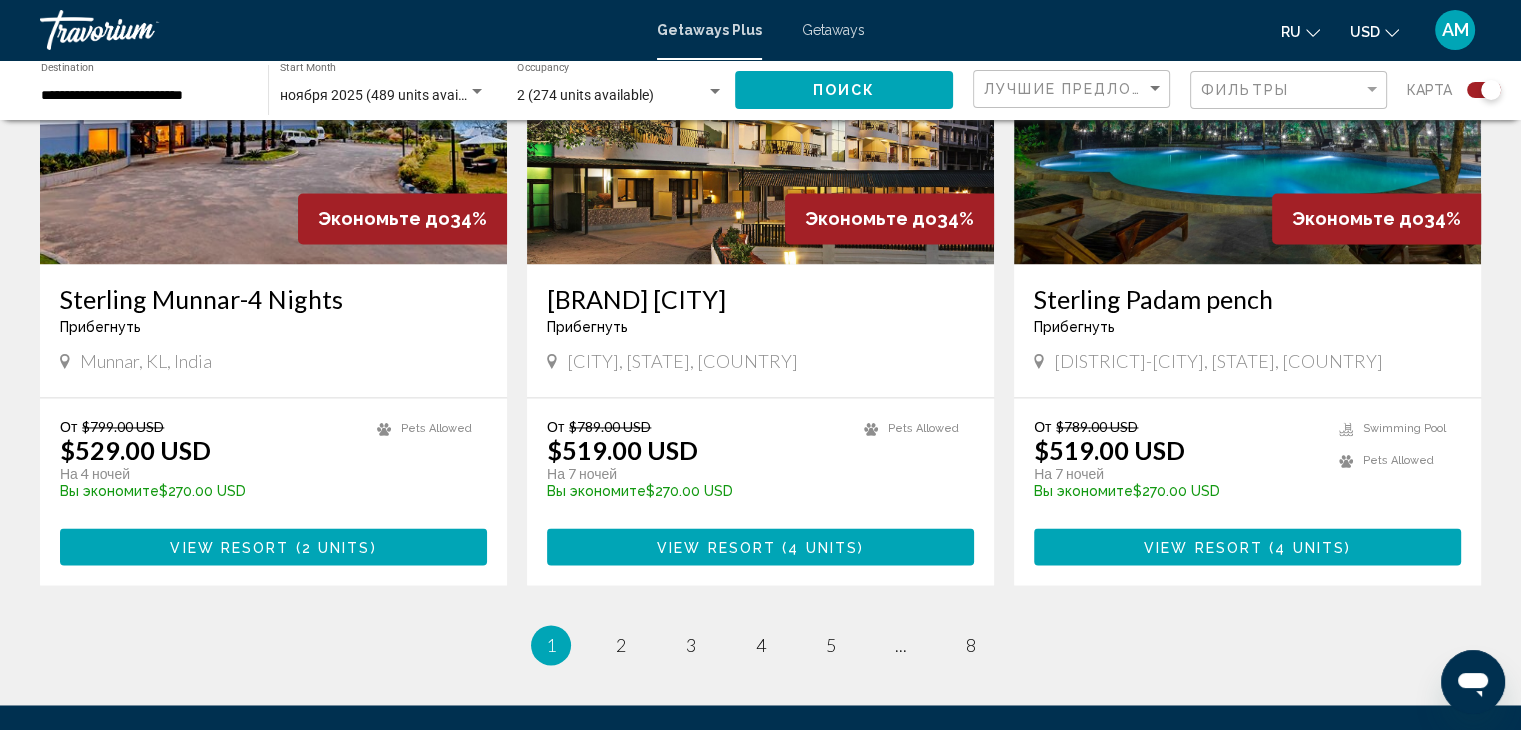 scroll, scrollTop: 3100, scrollLeft: 0, axis: vertical 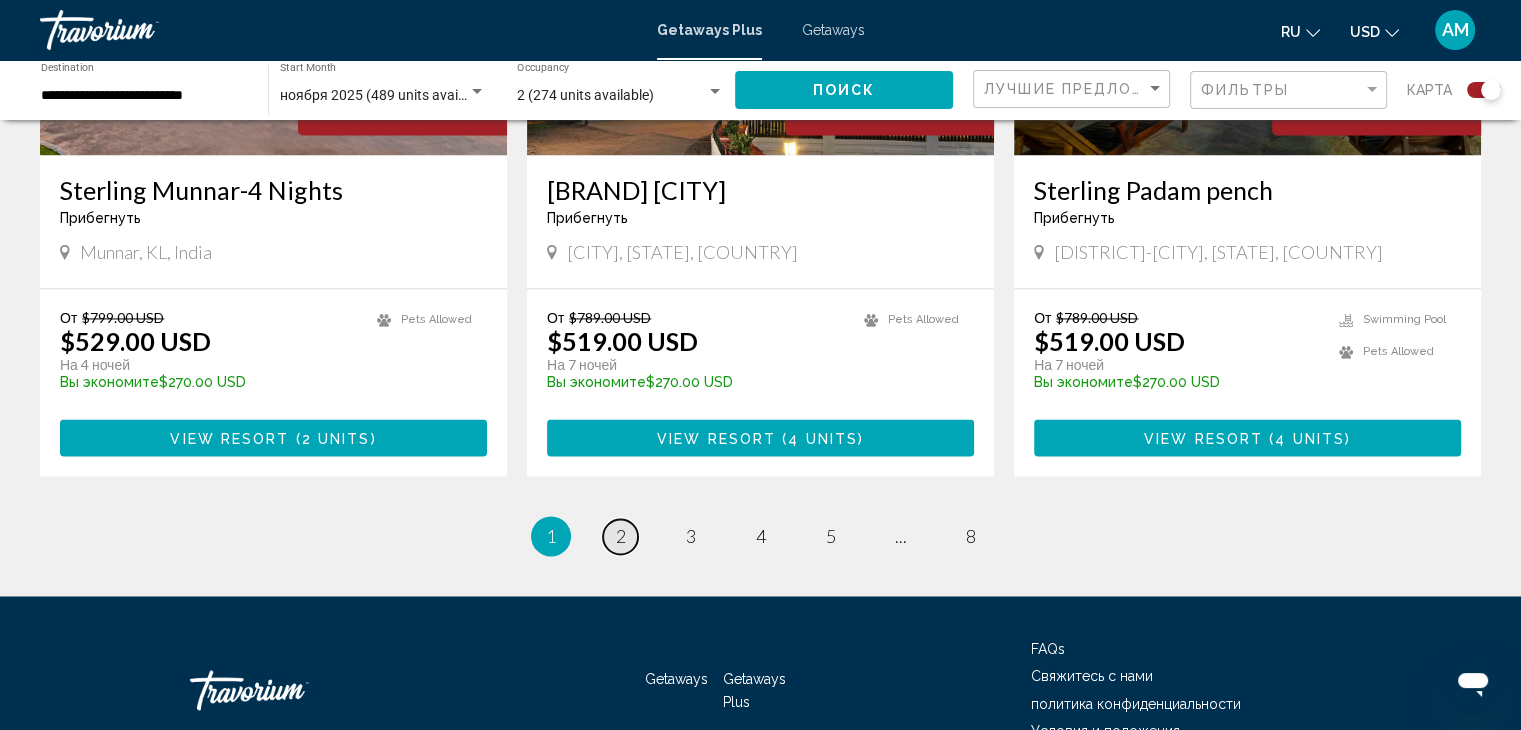 click on "2" at bounding box center (621, 536) 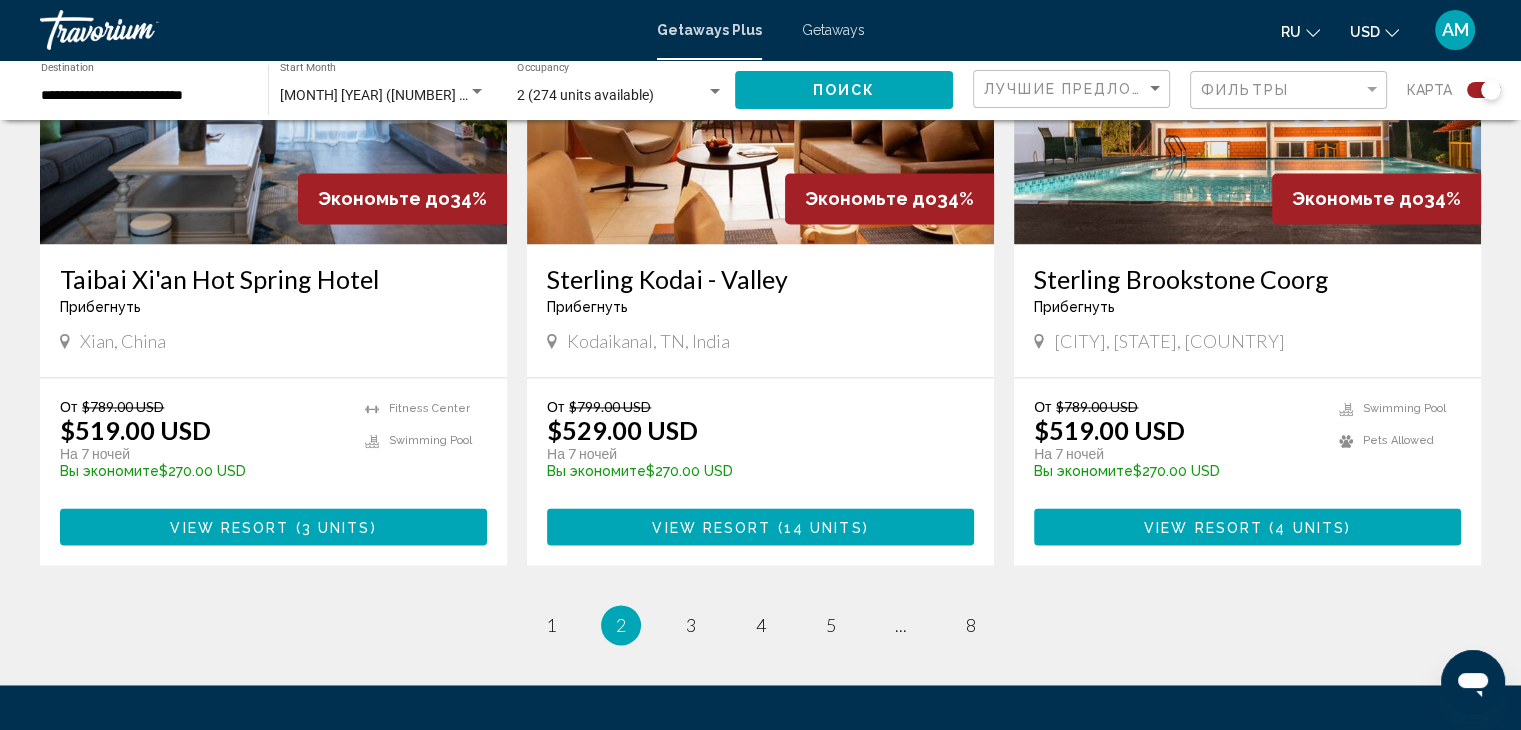 scroll, scrollTop: 3177, scrollLeft: 0, axis: vertical 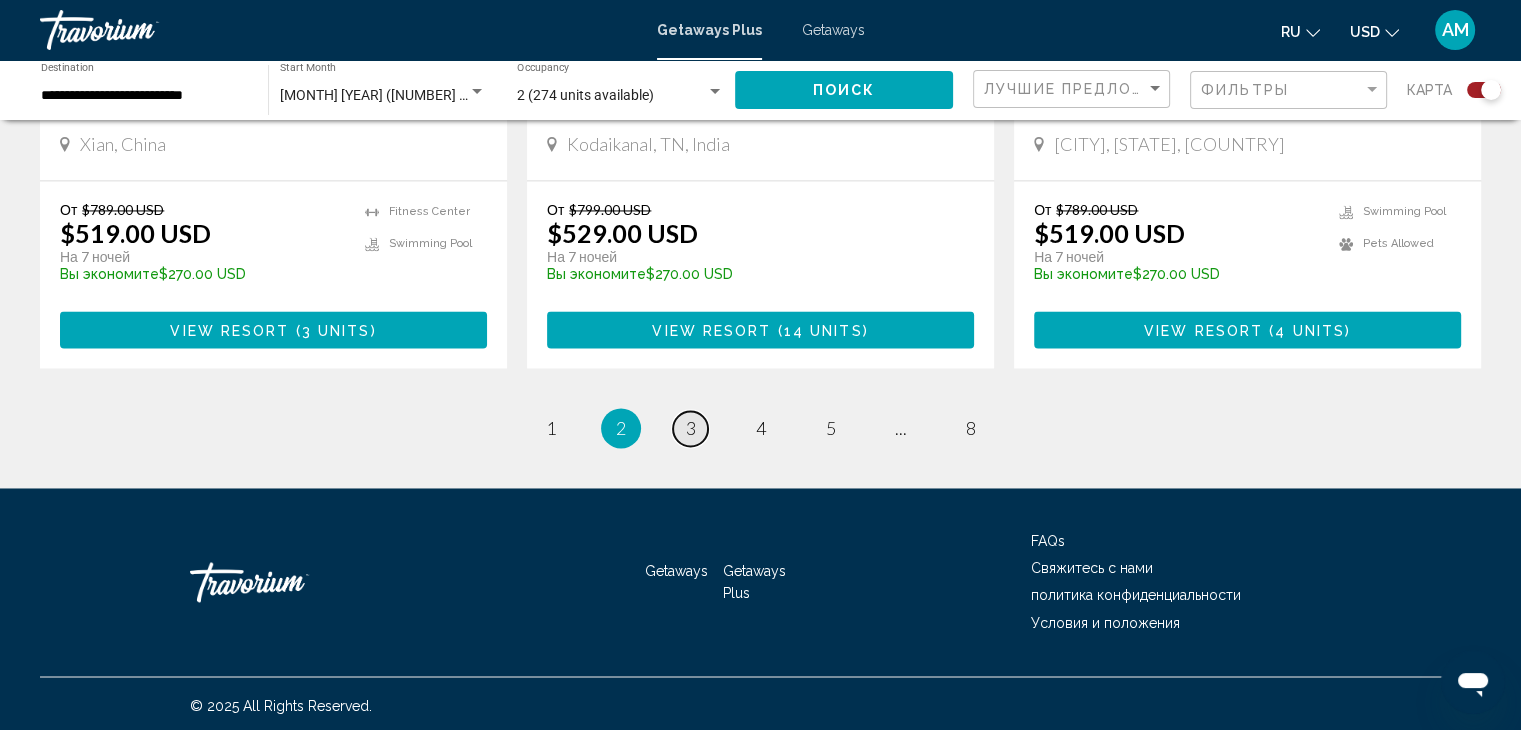 click on "3" at bounding box center [691, 428] 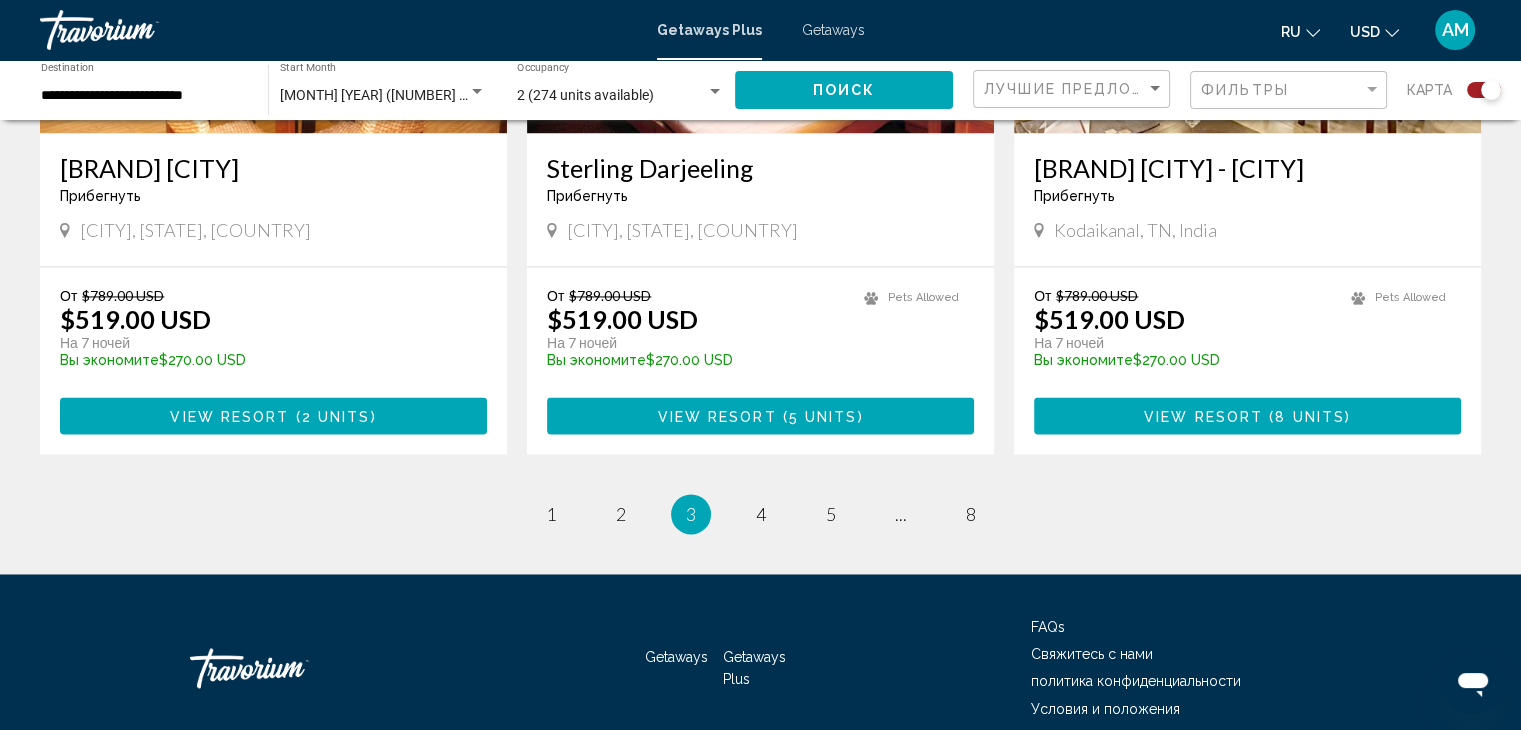 scroll, scrollTop: 3177, scrollLeft: 0, axis: vertical 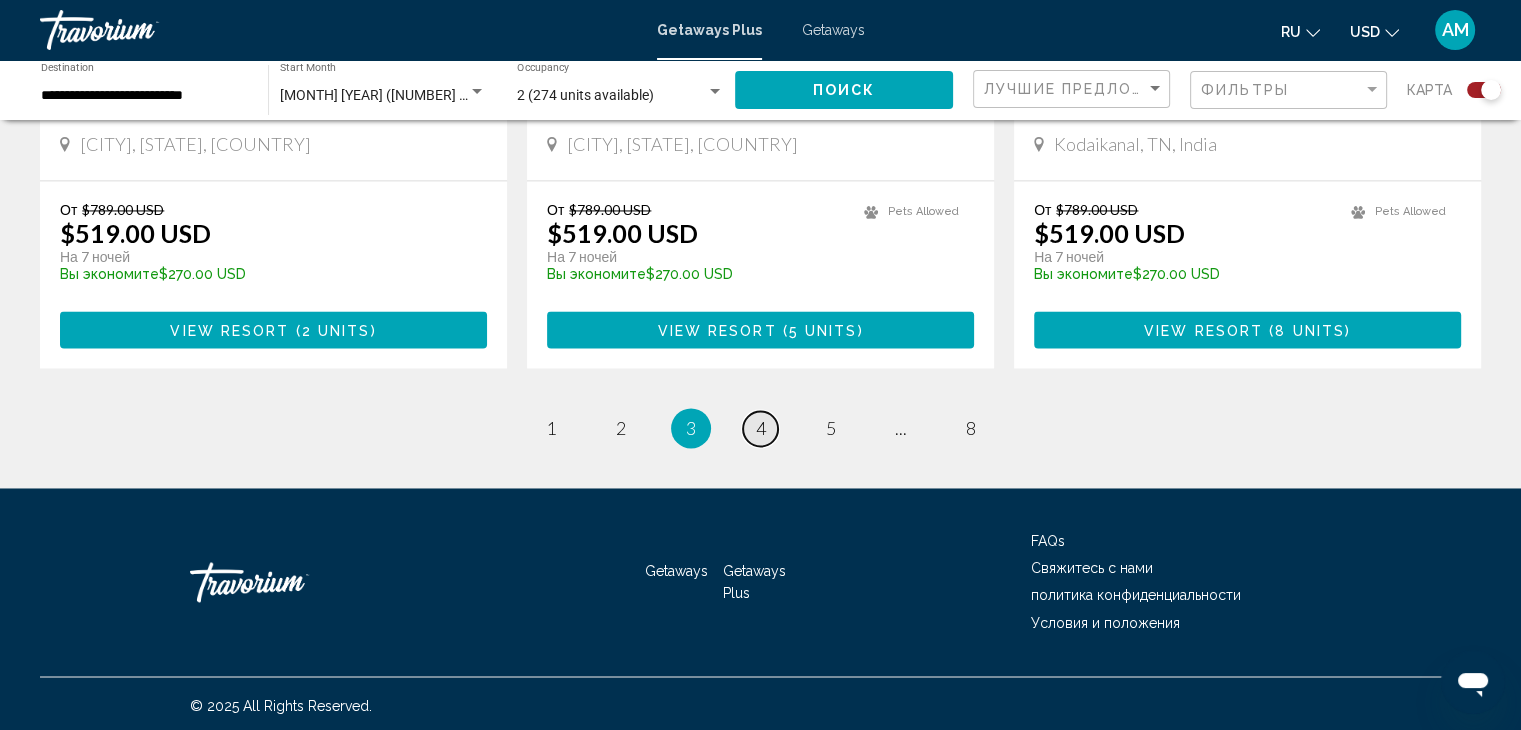 click on "4" at bounding box center (761, 428) 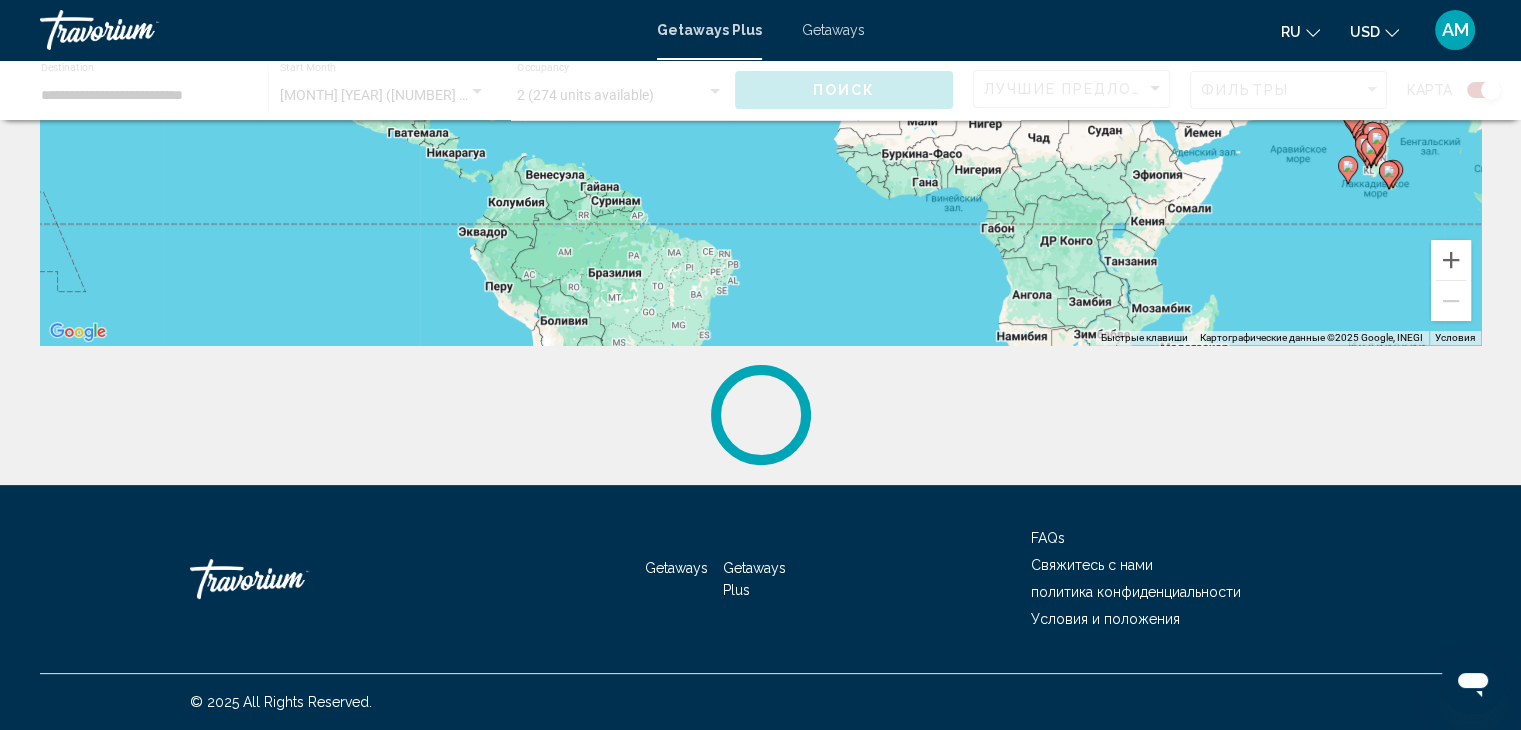 scroll, scrollTop: 0, scrollLeft: 0, axis: both 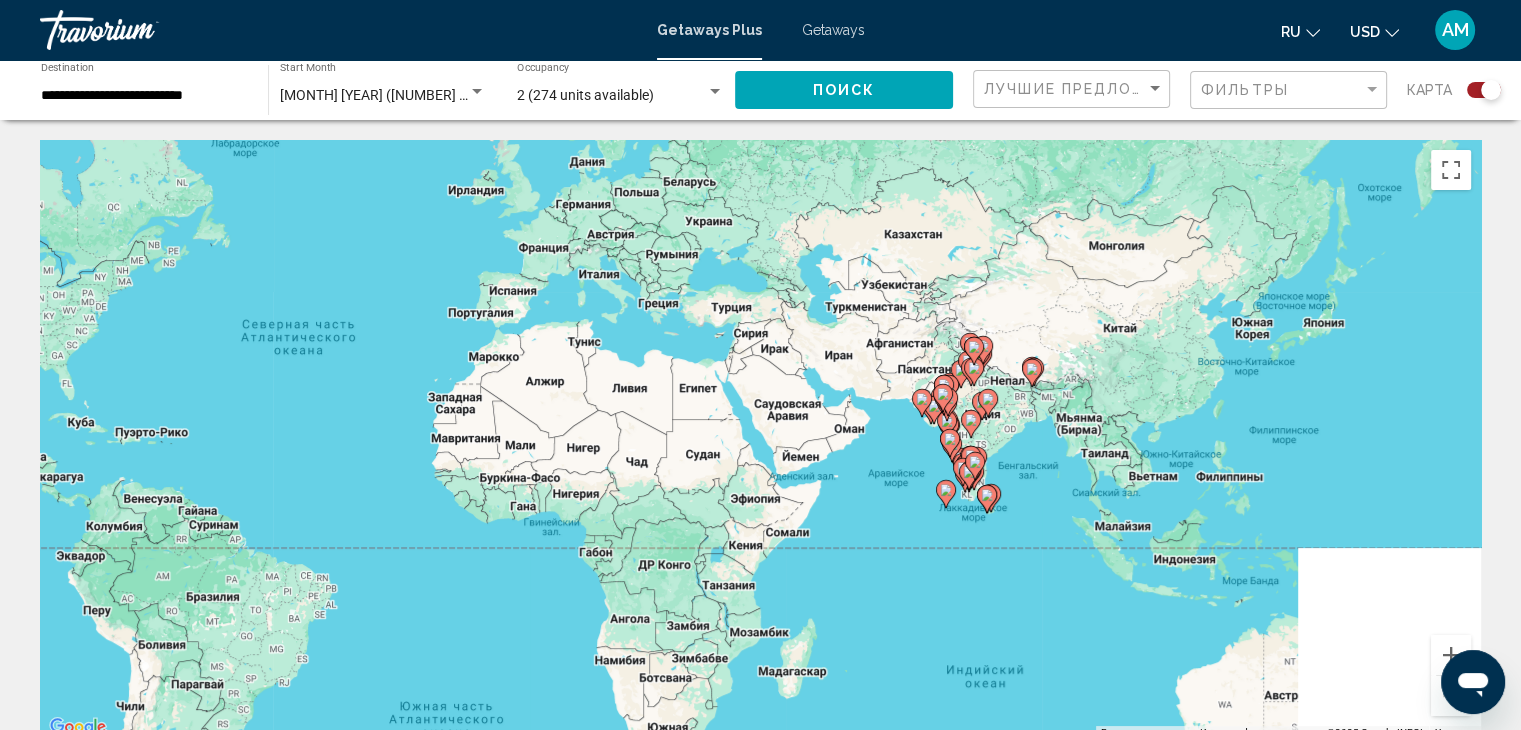 drag, startPoint x: 1196, startPoint y: 550, endPoint x: 679, endPoint y: 460, distance: 524.7752 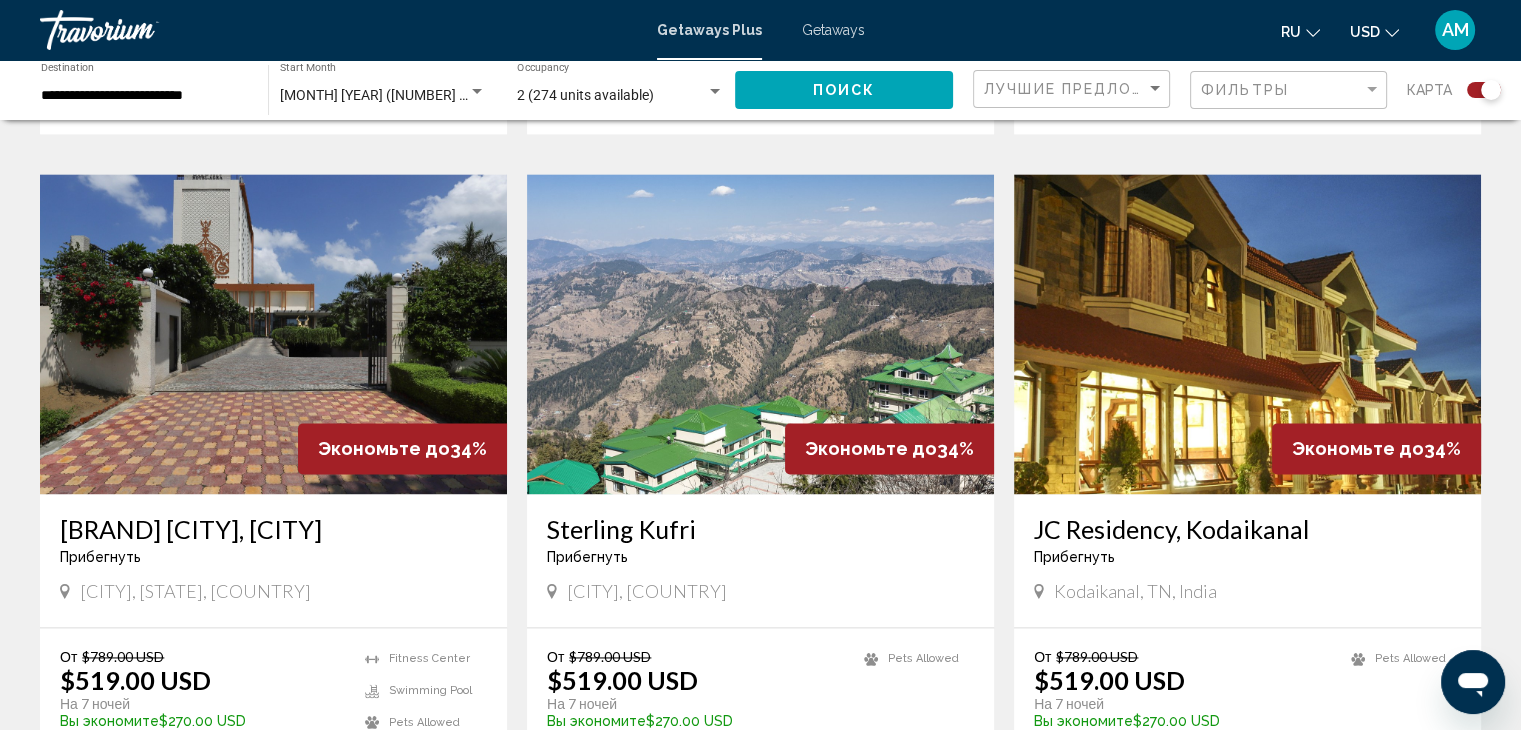 scroll, scrollTop: 2900, scrollLeft: 0, axis: vertical 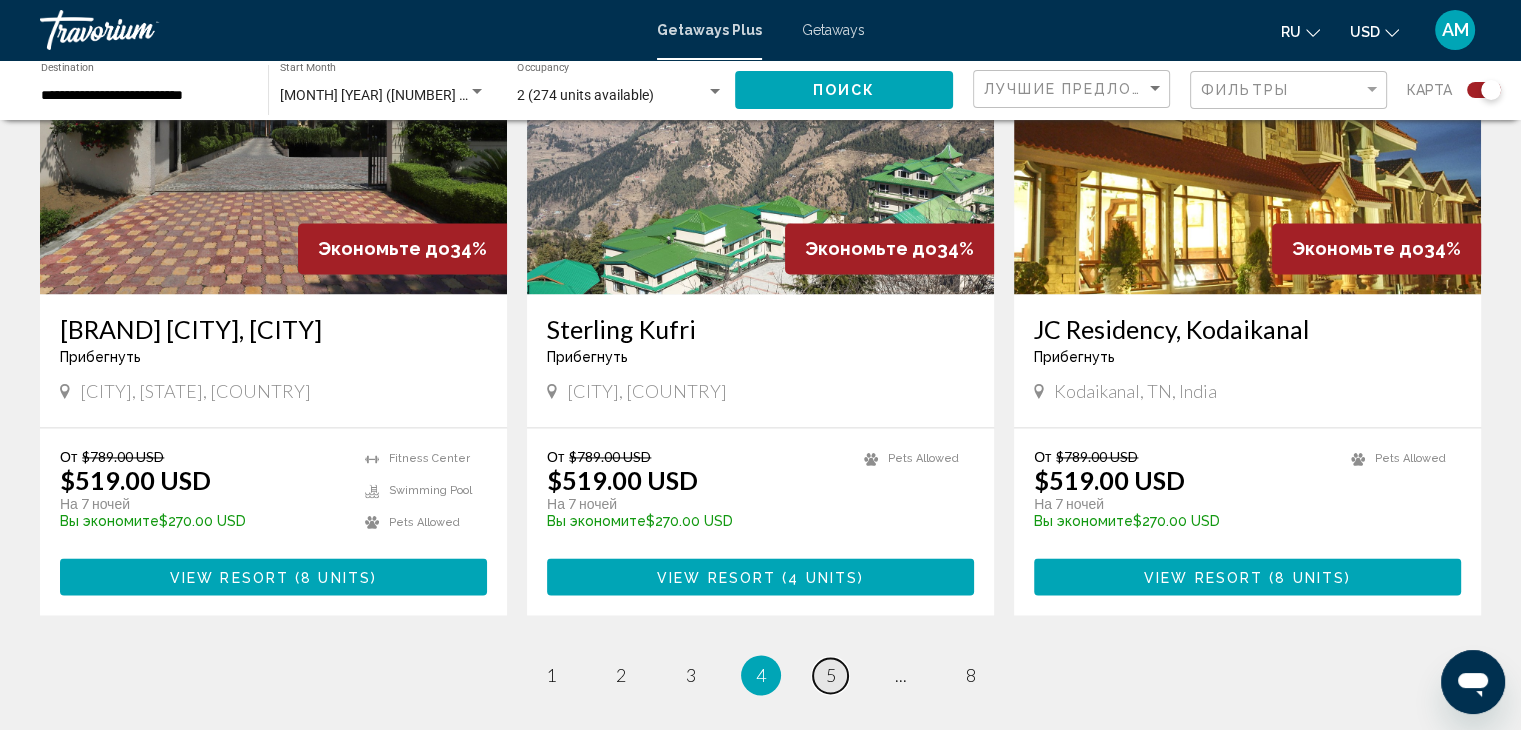 click on "5" at bounding box center (831, 675) 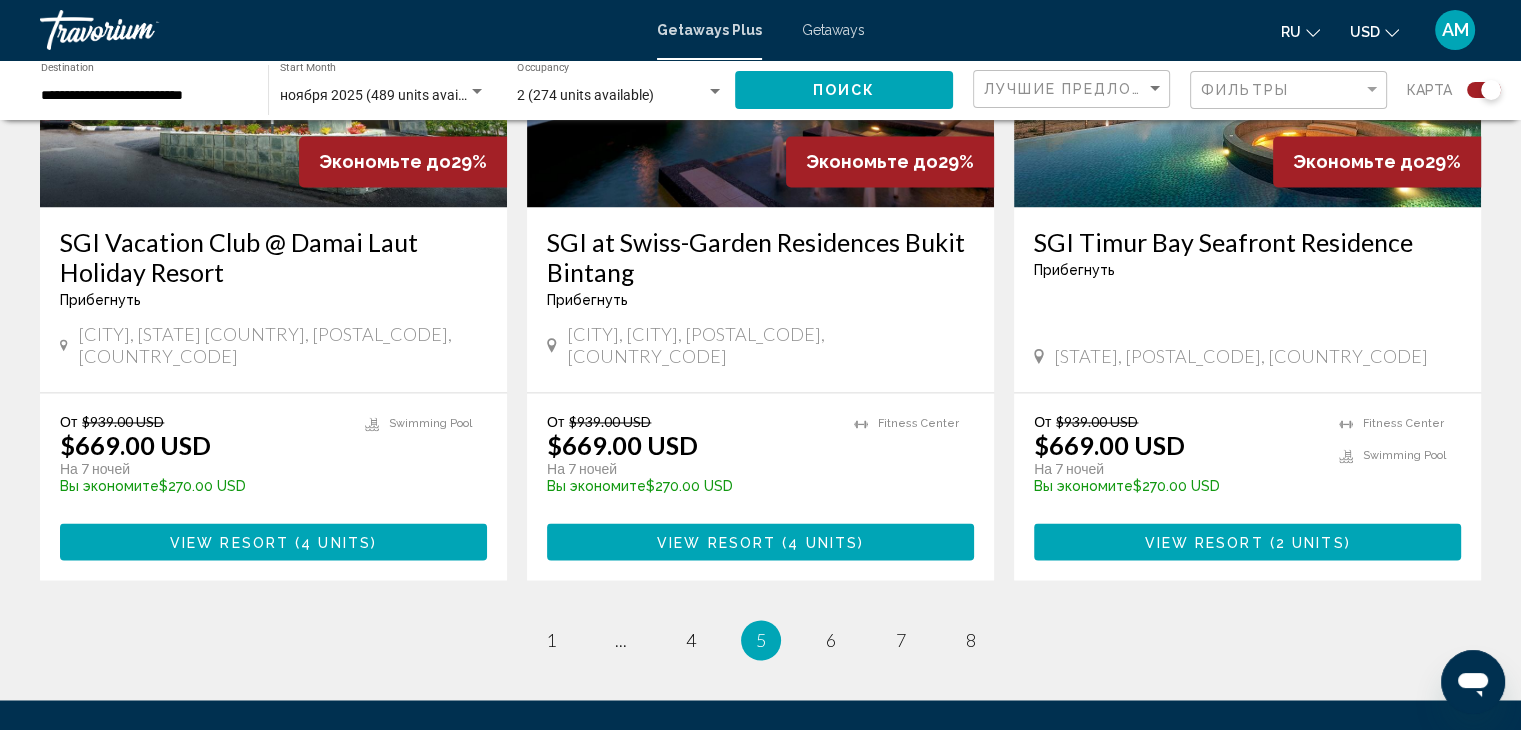scroll, scrollTop: 3195, scrollLeft: 0, axis: vertical 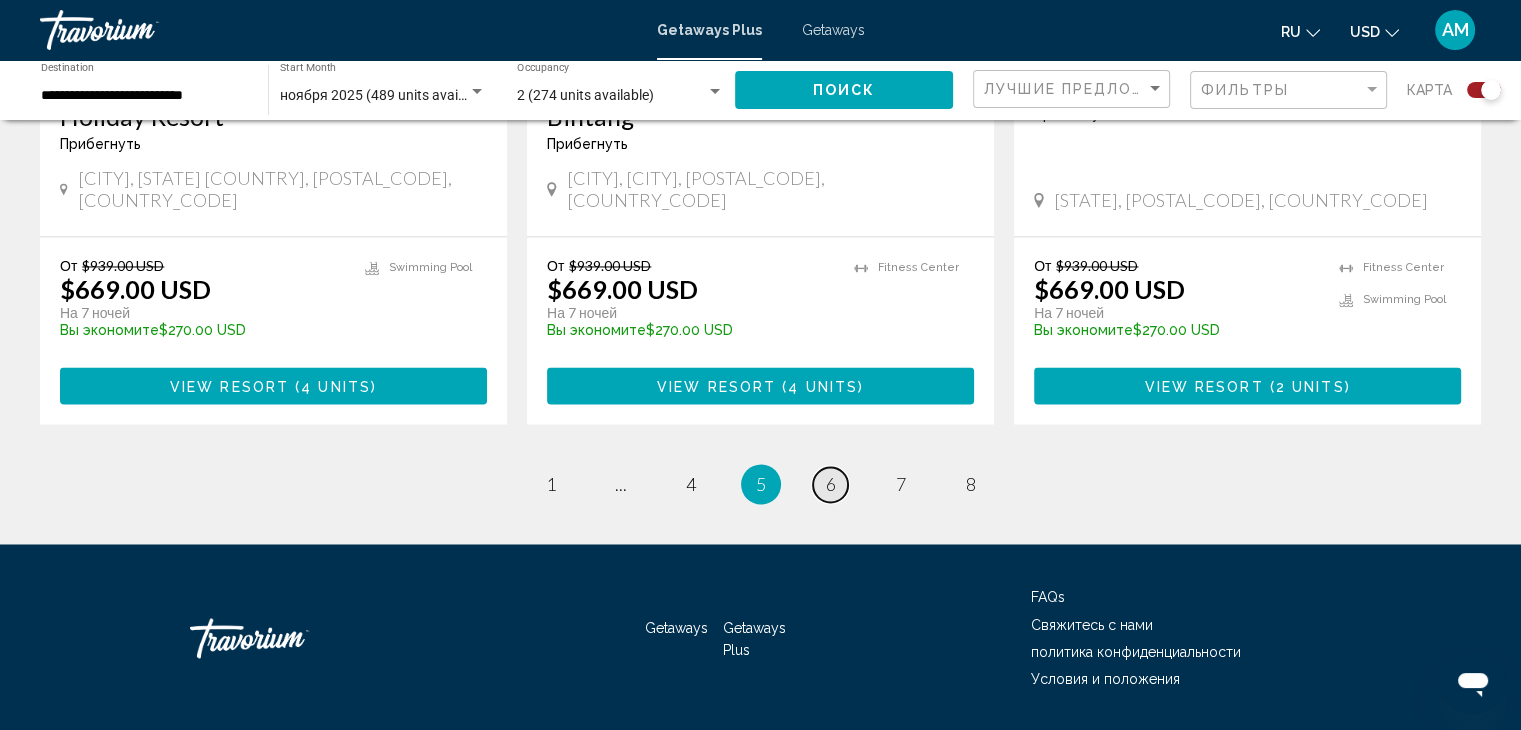 click on "page  6" at bounding box center (830, 484) 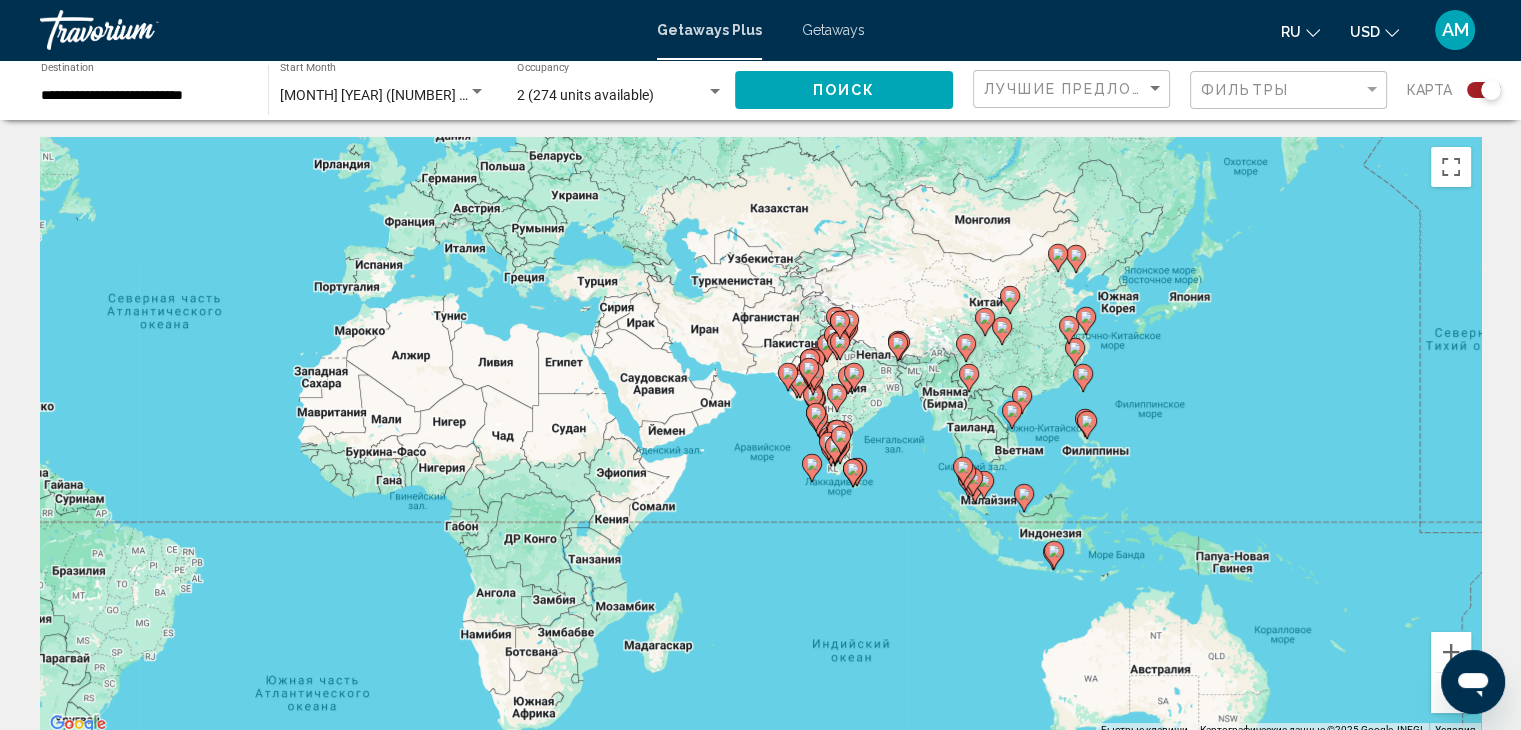 scroll, scrollTop: 0, scrollLeft: 0, axis: both 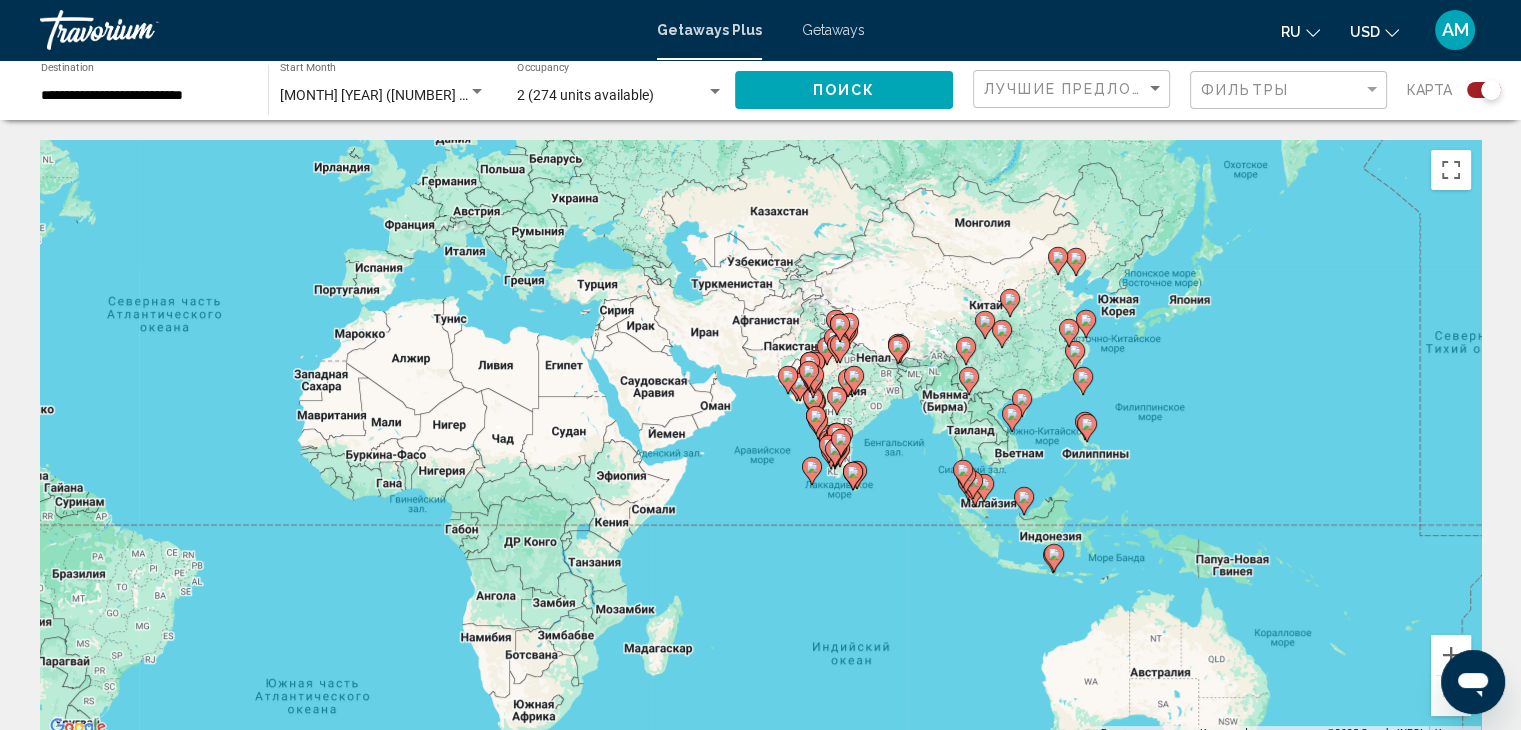 click on "**********" 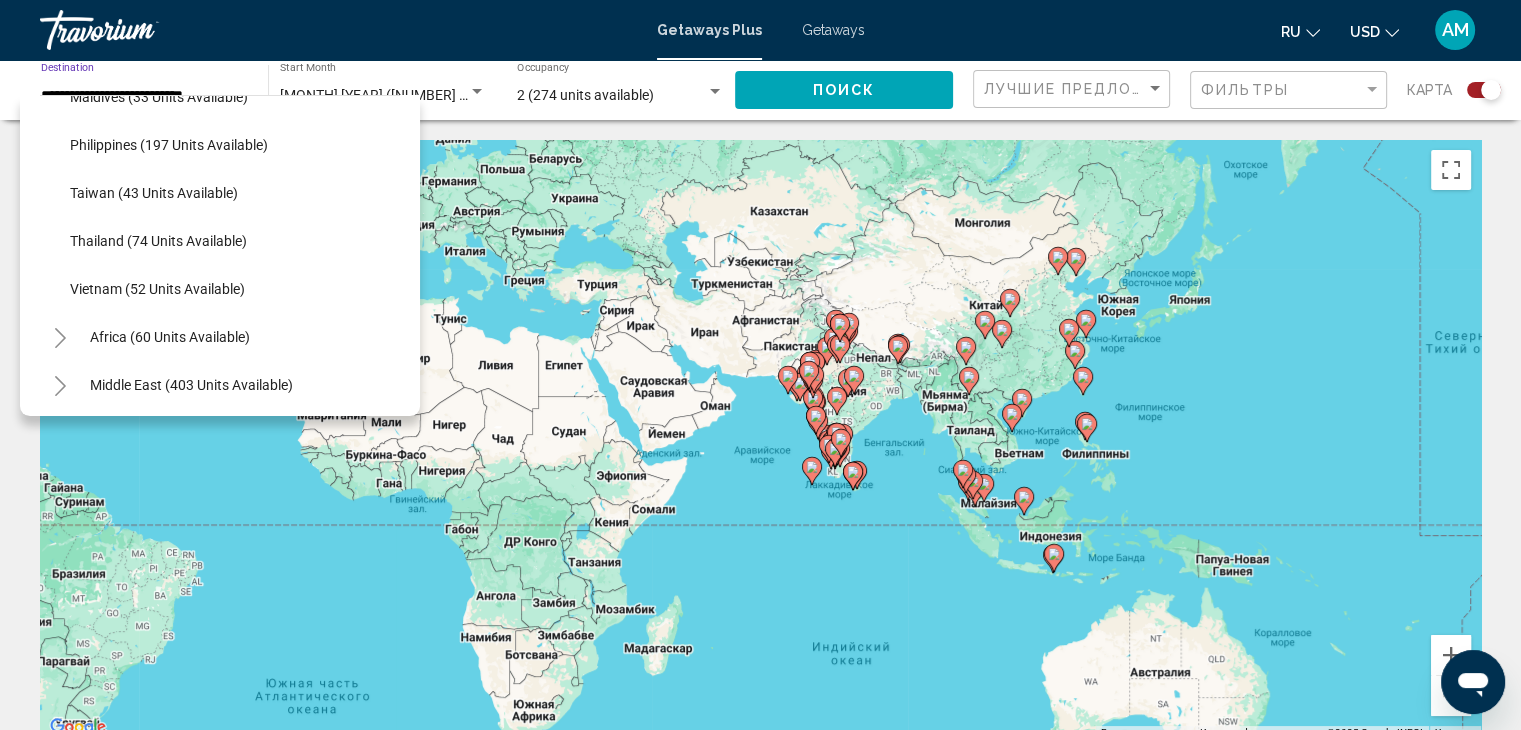 scroll, scrollTop: 819, scrollLeft: 0, axis: vertical 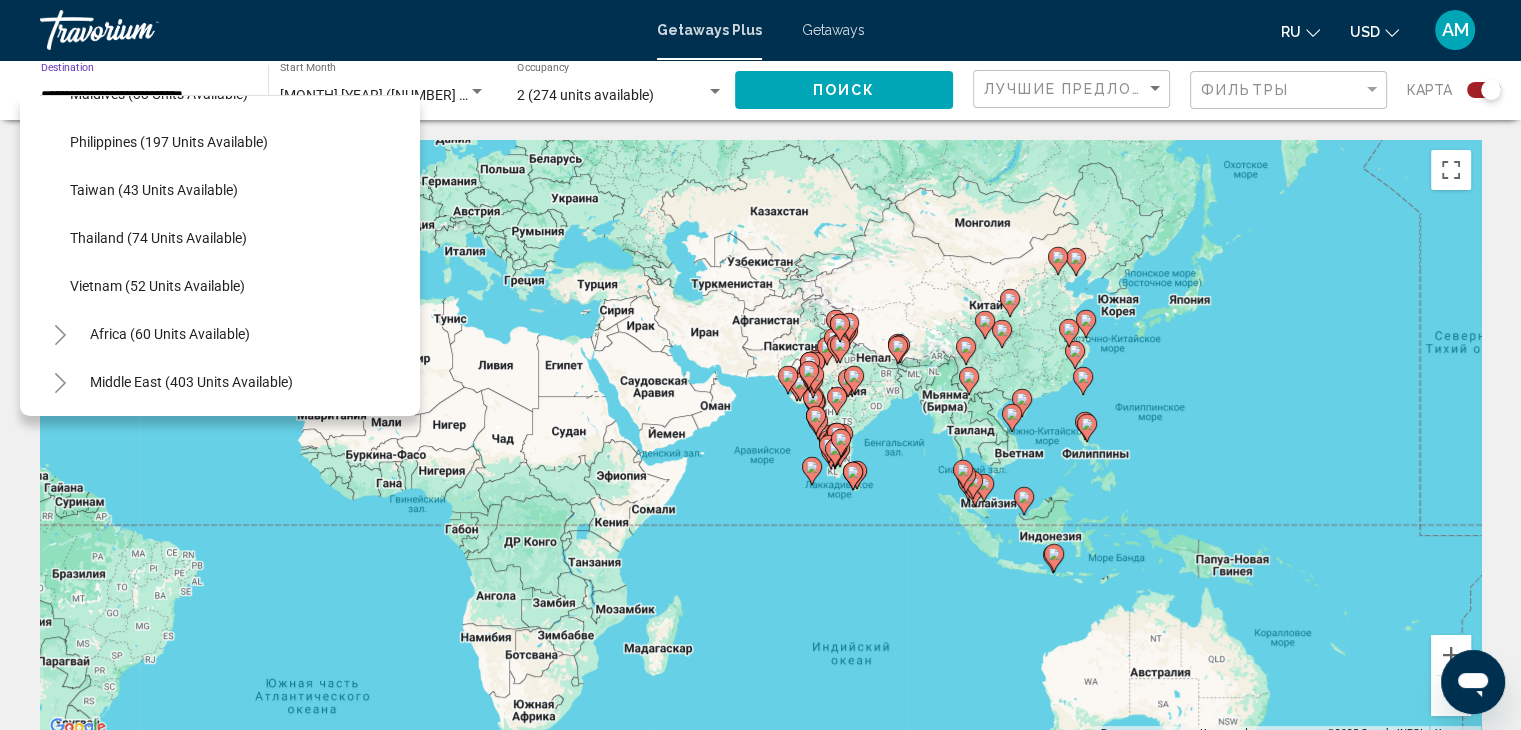click 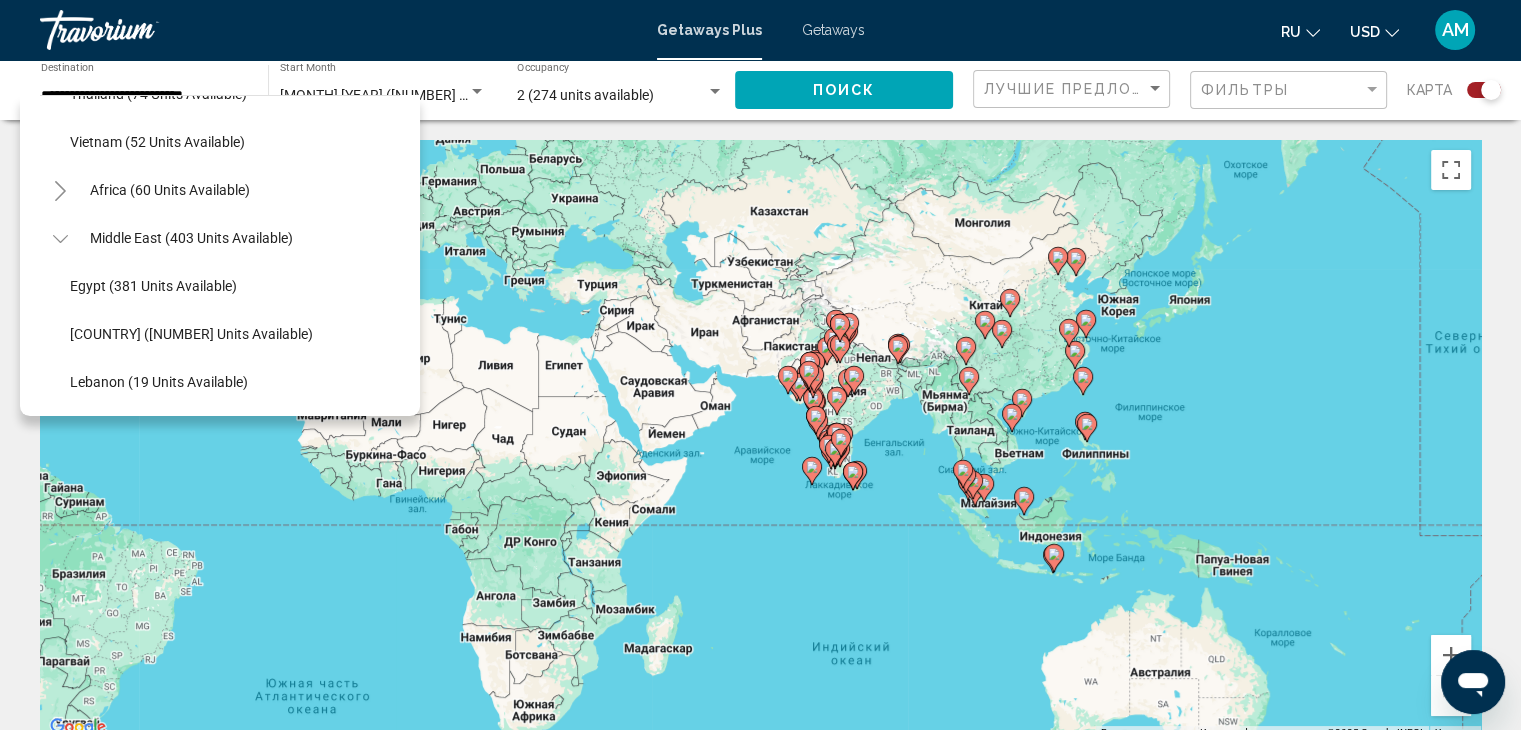 scroll, scrollTop: 963, scrollLeft: 0, axis: vertical 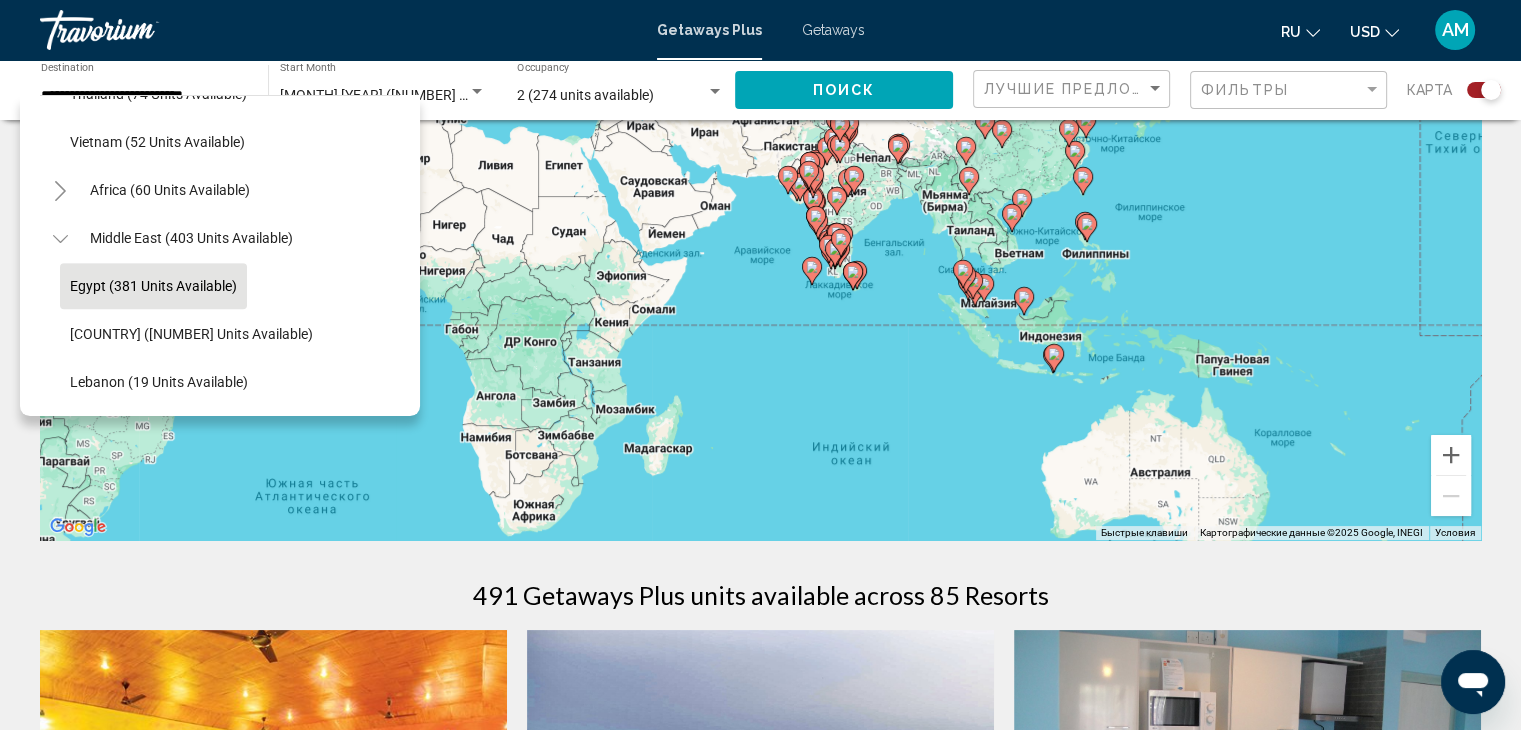 click on "Egypt (381 units available)" 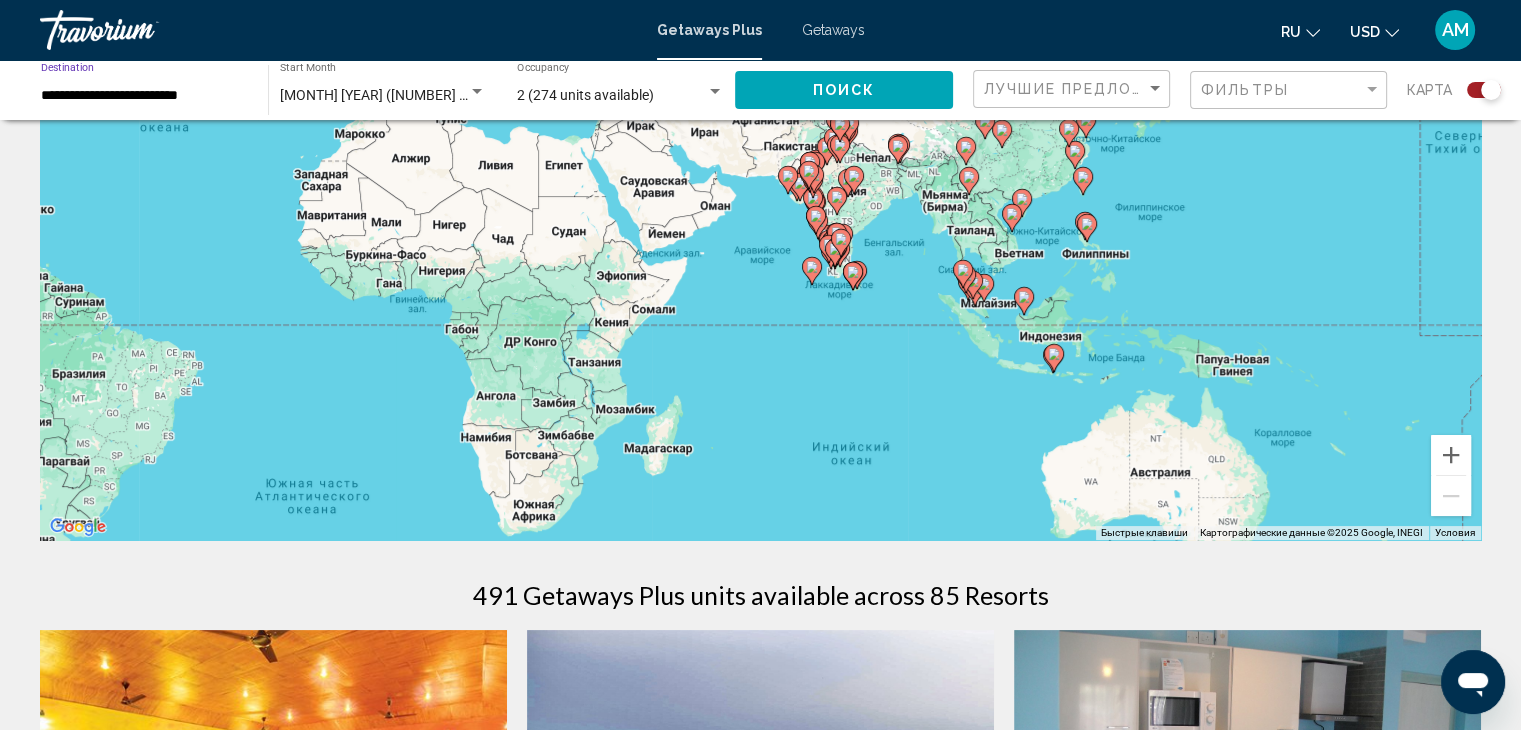 click on "Поиск" 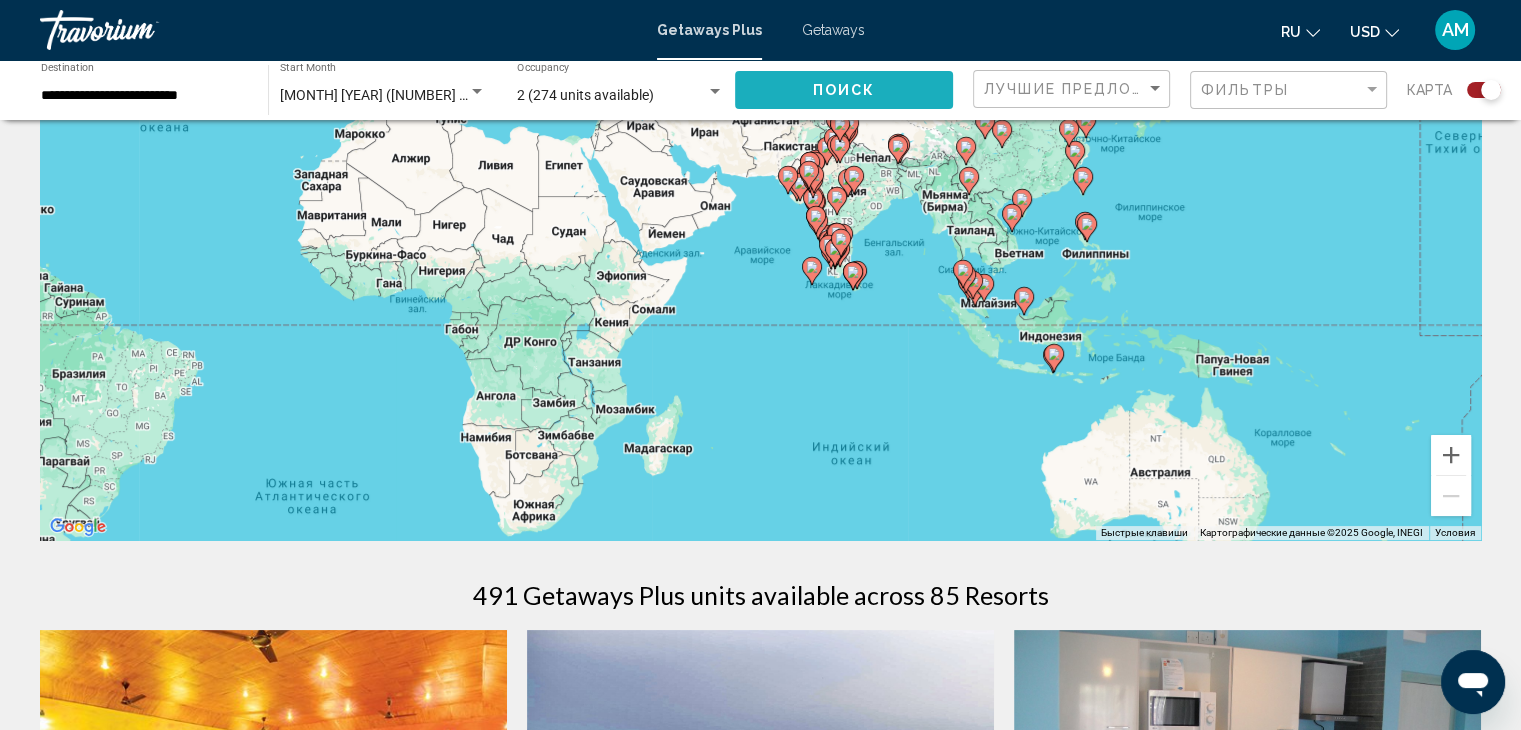 click on "Поиск" 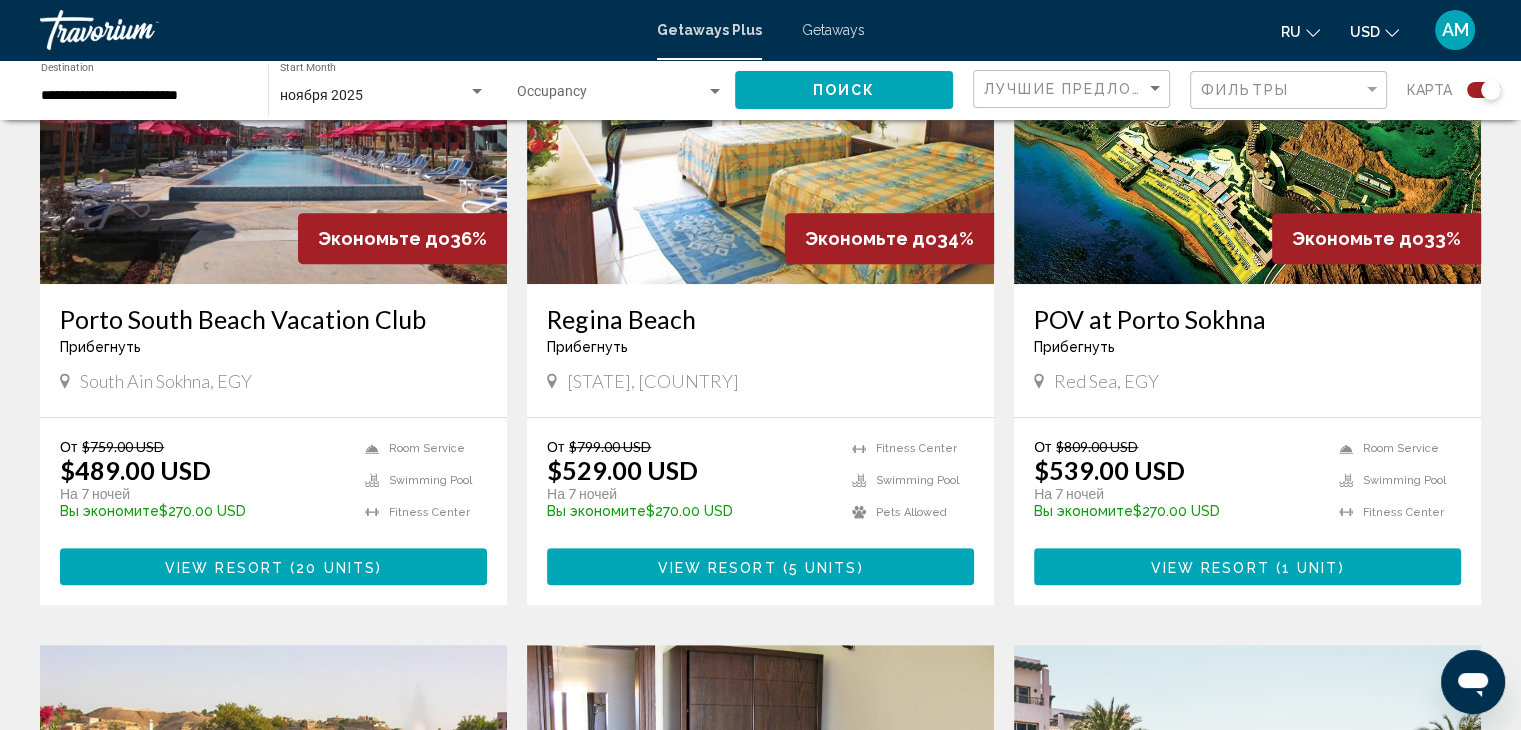 scroll, scrollTop: 900, scrollLeft: 0, axis: vertical 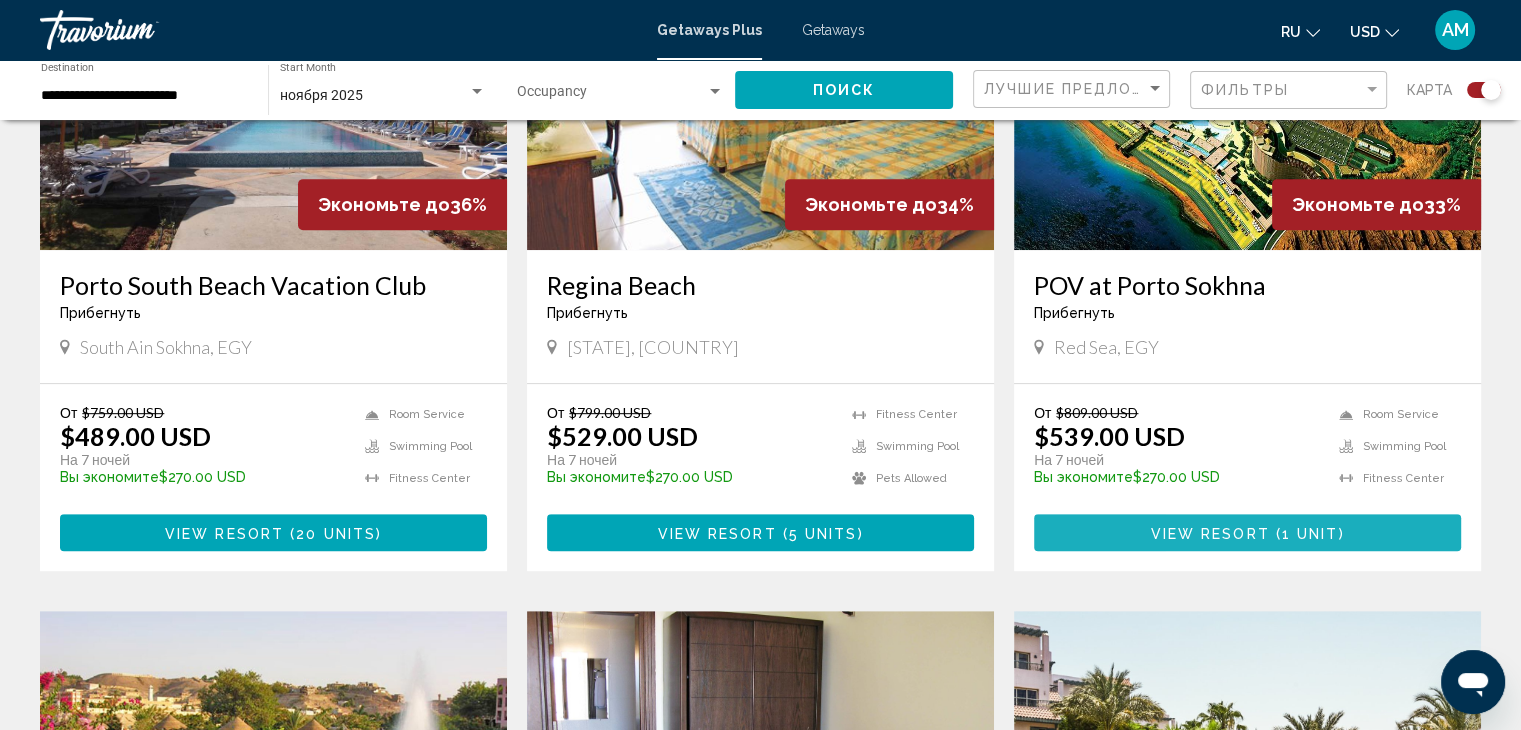 click on "View Resort" at bounding box center (1209, 533) 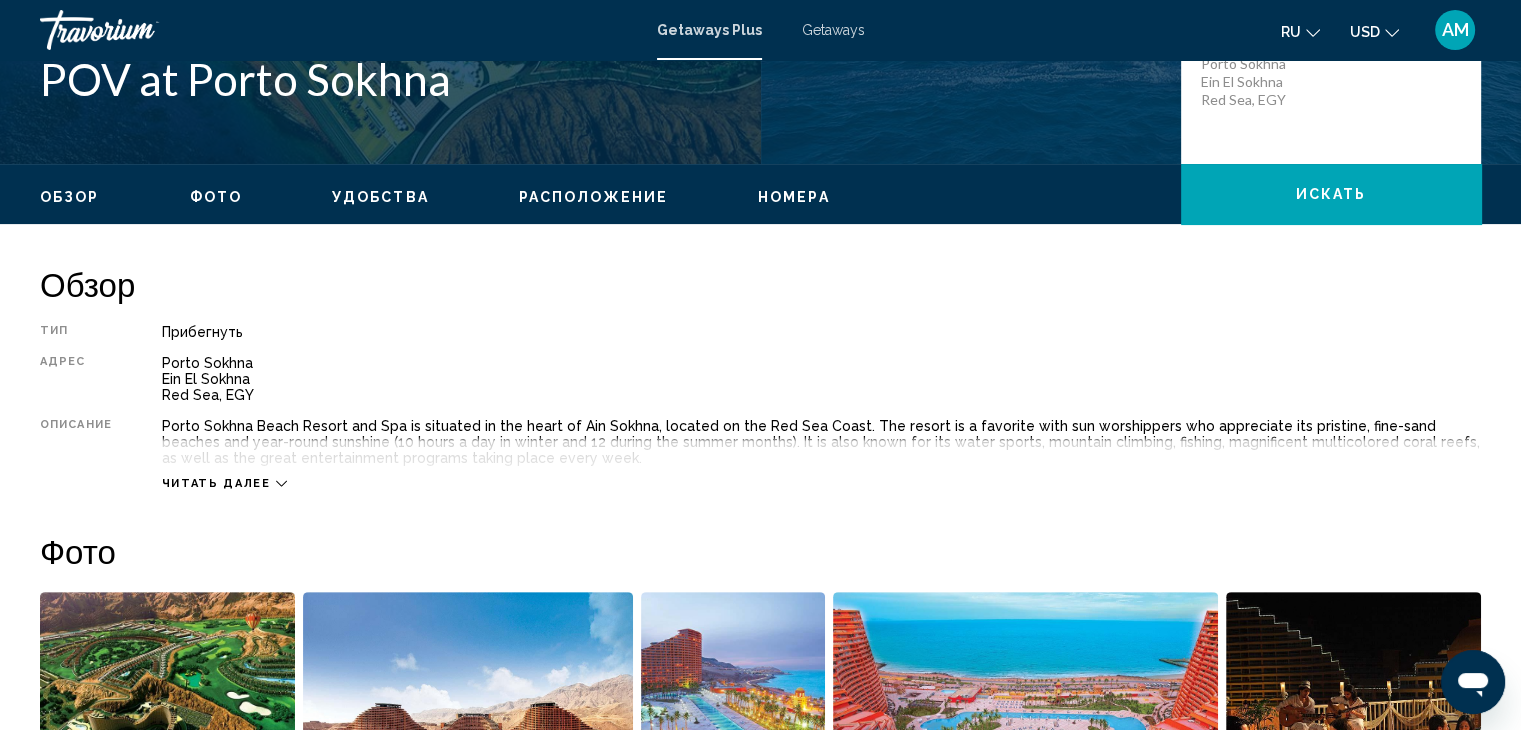 scroll, scrollTop: 500, scrollLeft: 0, axis: vertical 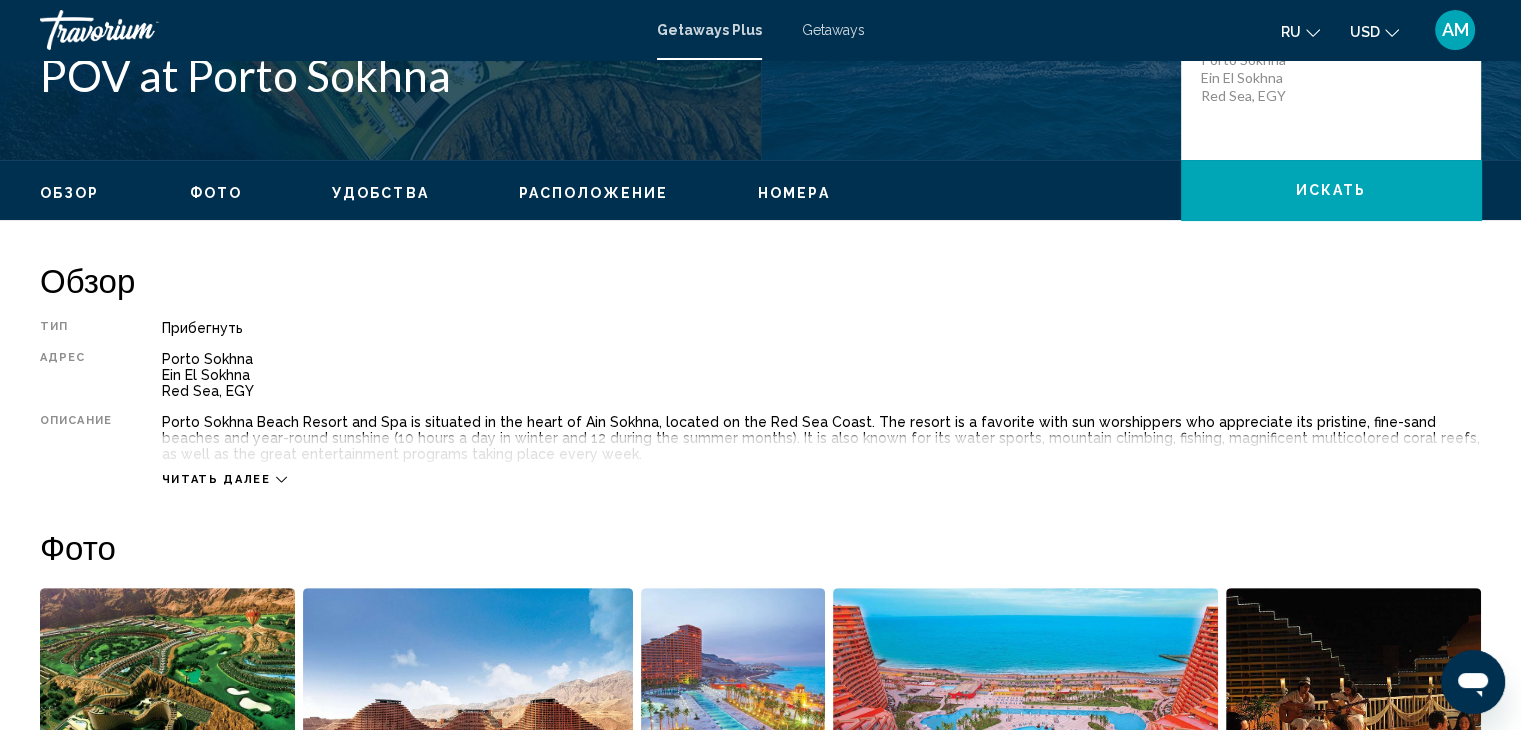 click on "Читать далее" at bounding box center (216, 479) 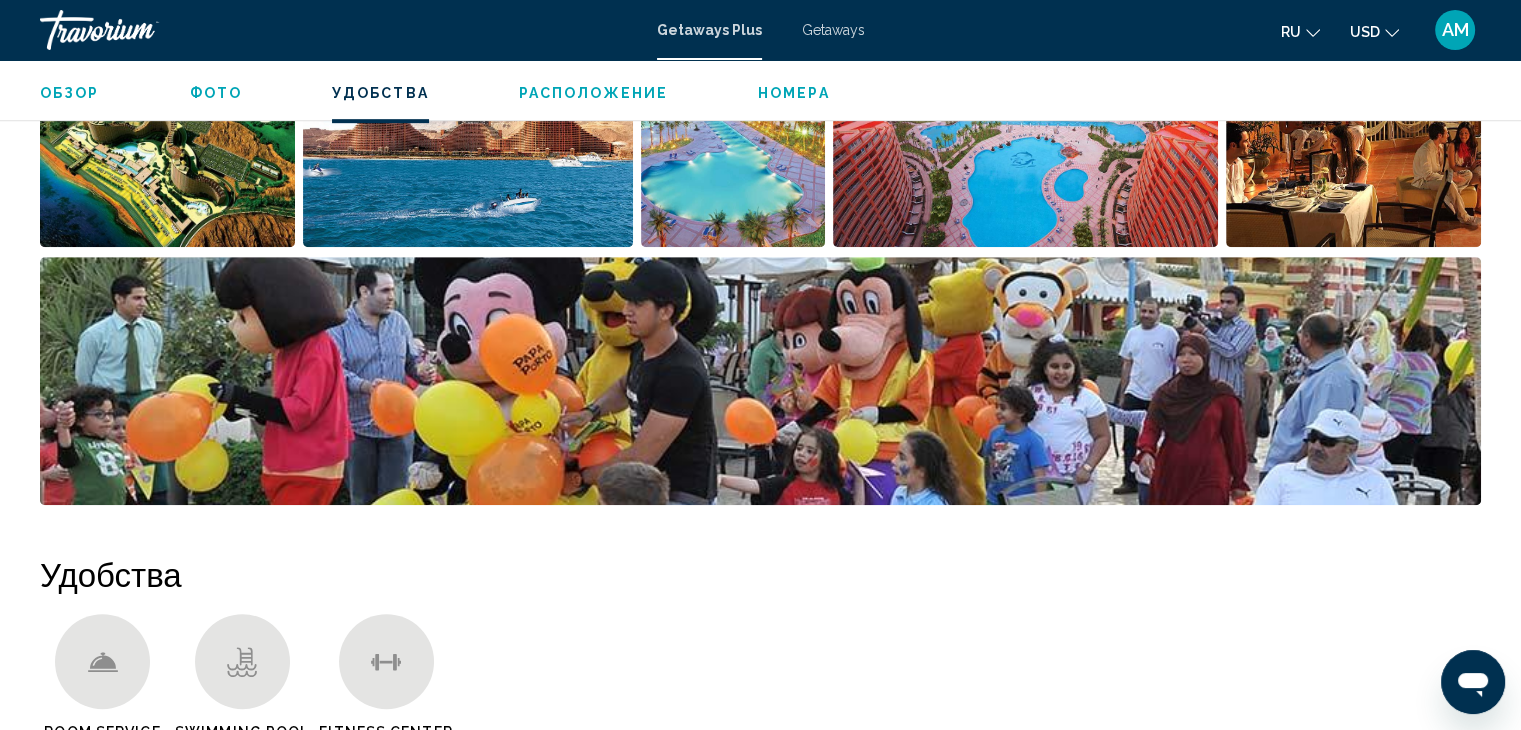 scroll, scrollTop: 1085, scrollLeft: 0, axis: vertical 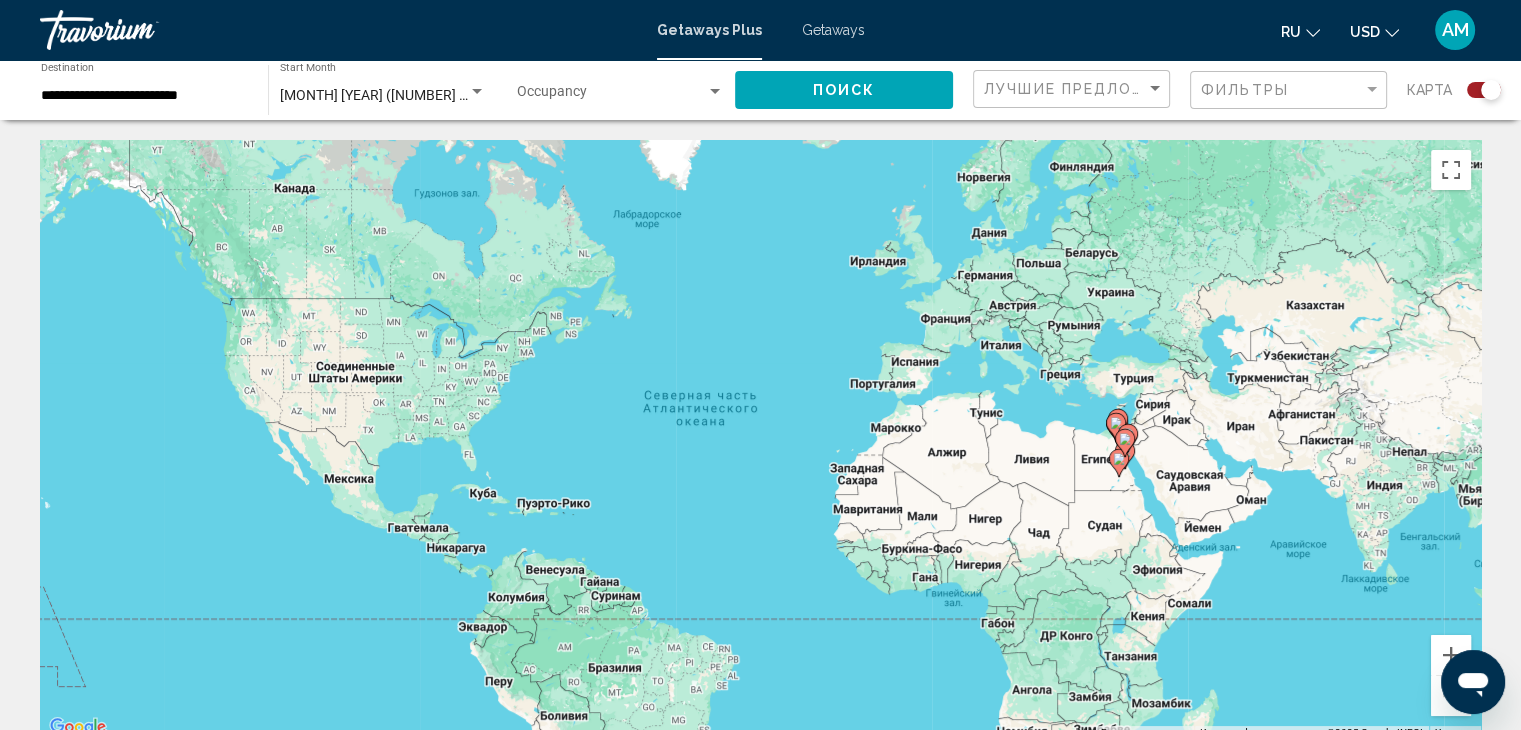 click on "**********" at bounding box center (144, 96) 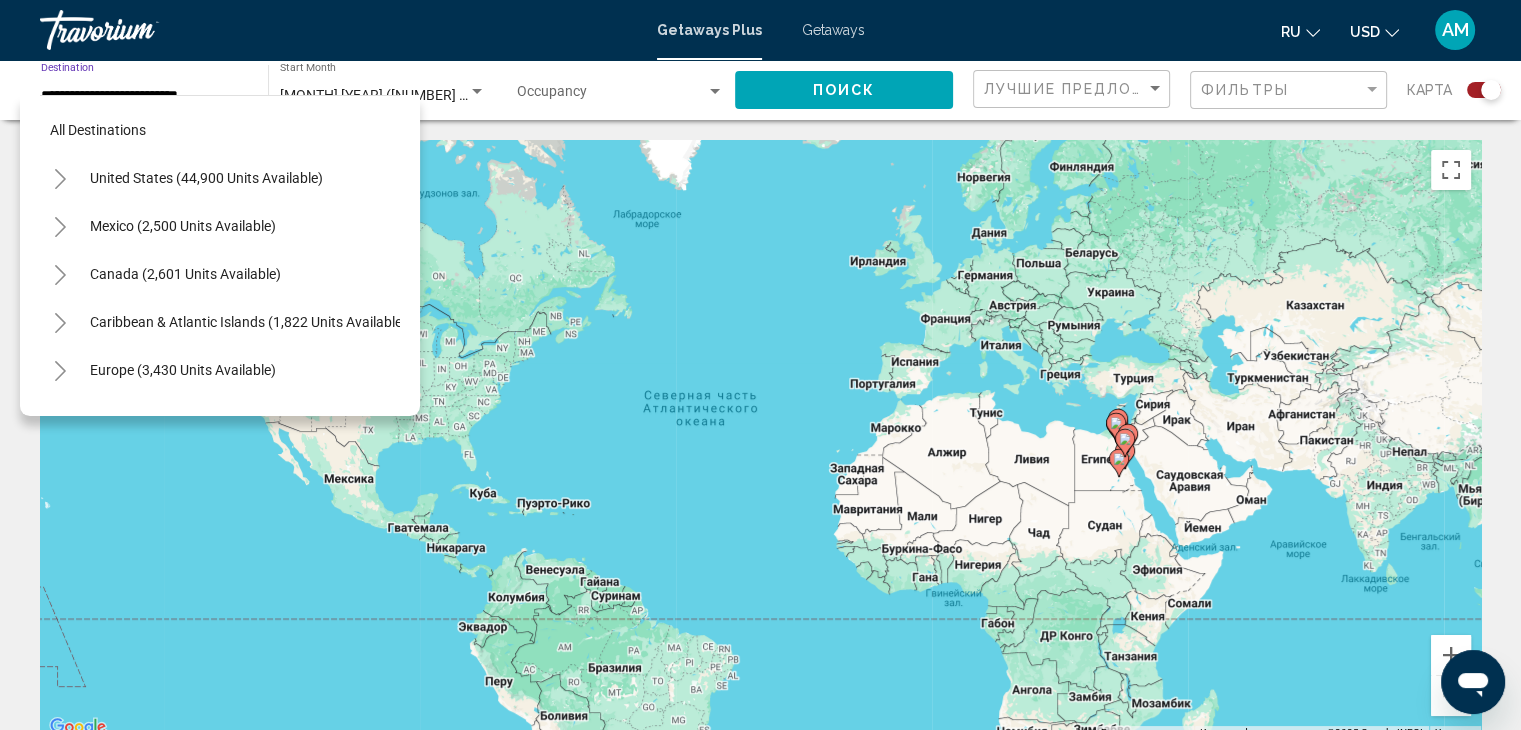 scroll, scrollTop: 483, scrollLeft: 0, axis: vertical 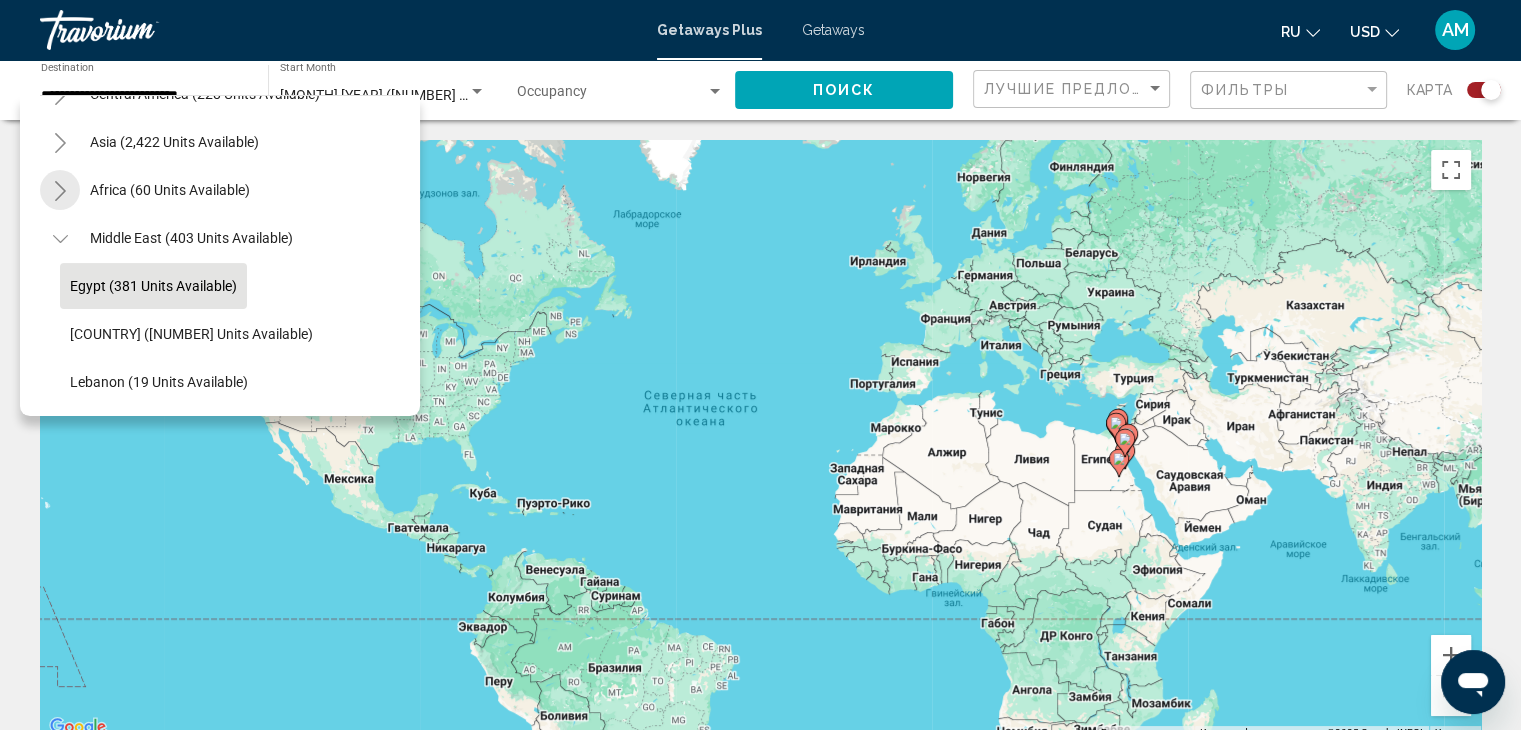 click 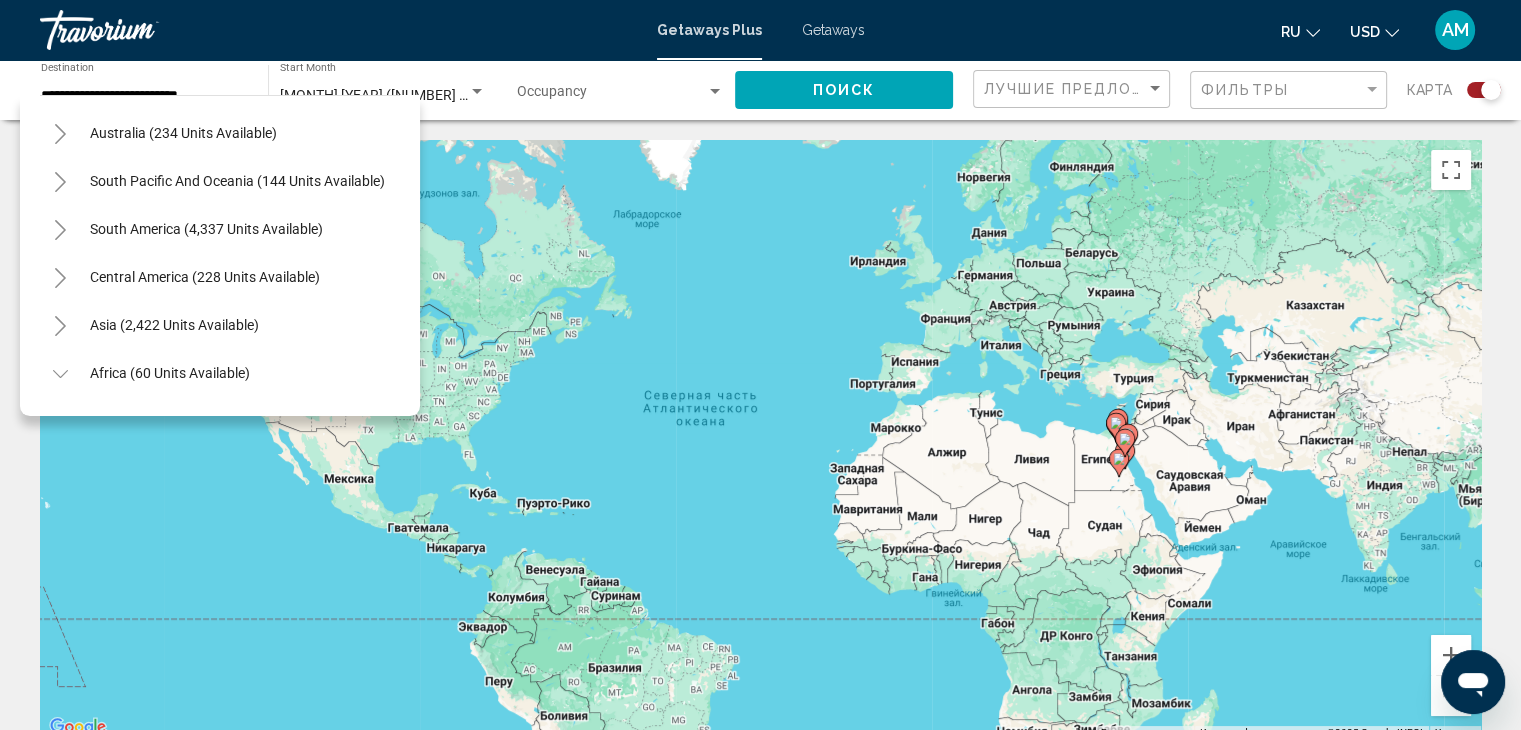 scroll, scrollTop: 283, scrollLeft: 0, axis: vertical 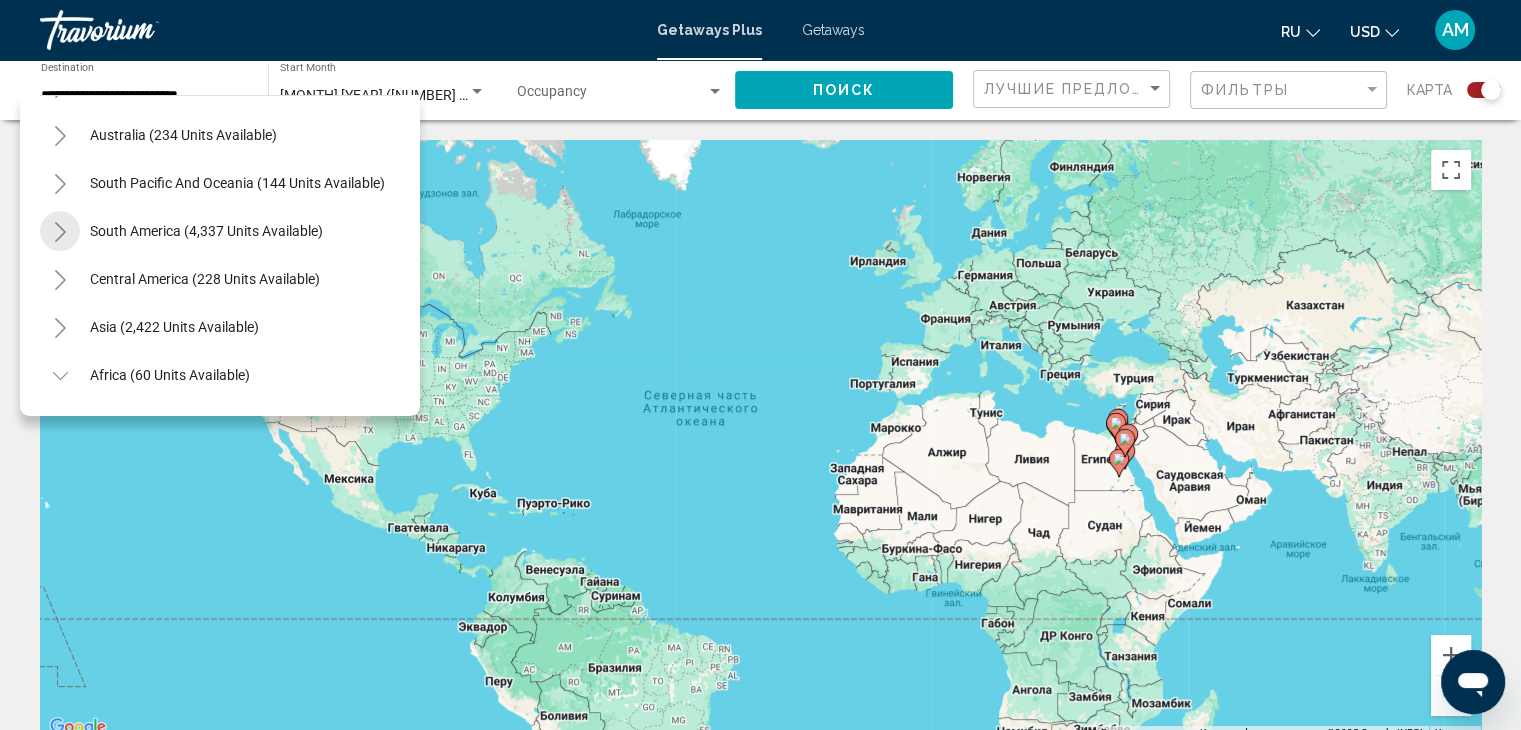 click 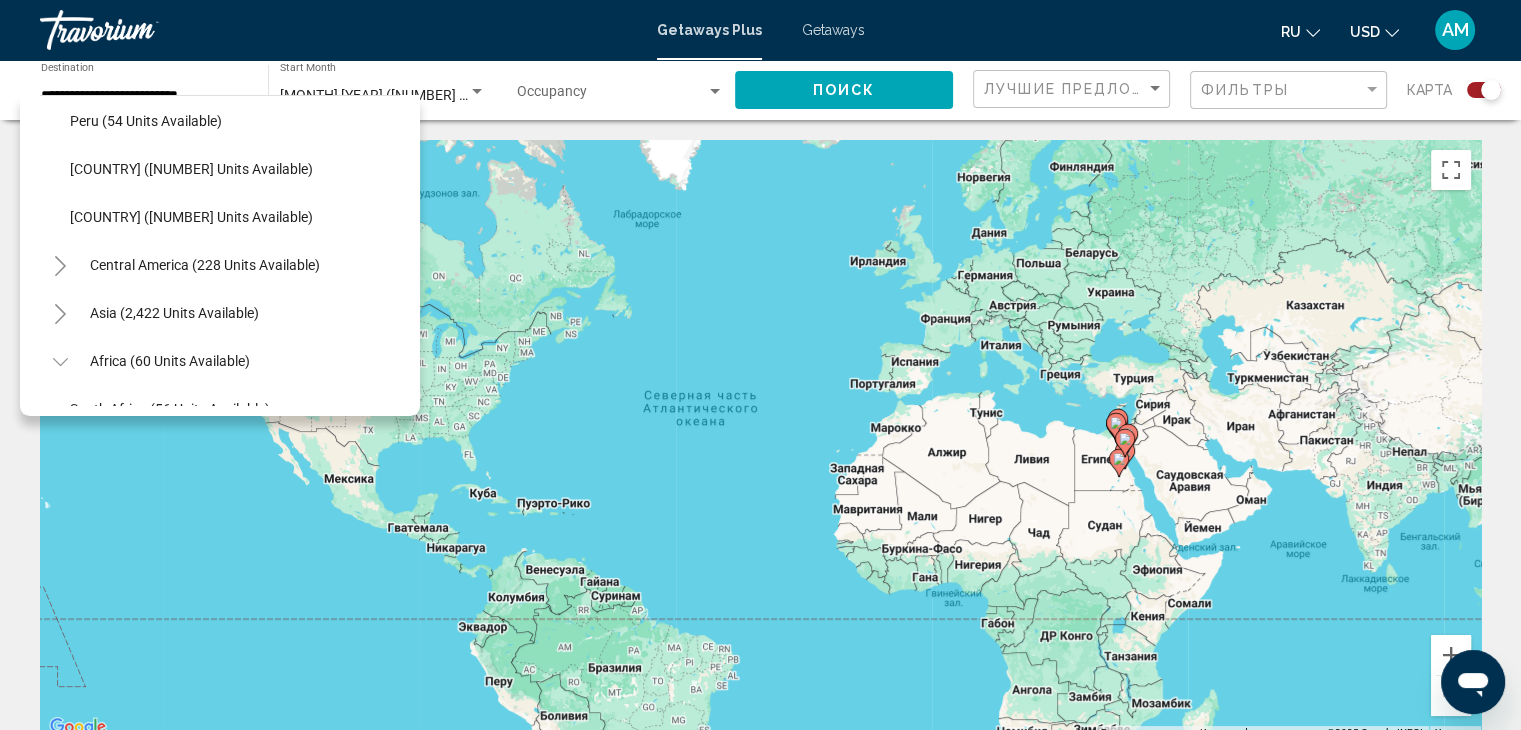 scroll, scrollTop: 683, scrollLeft: 0, axis: vertical 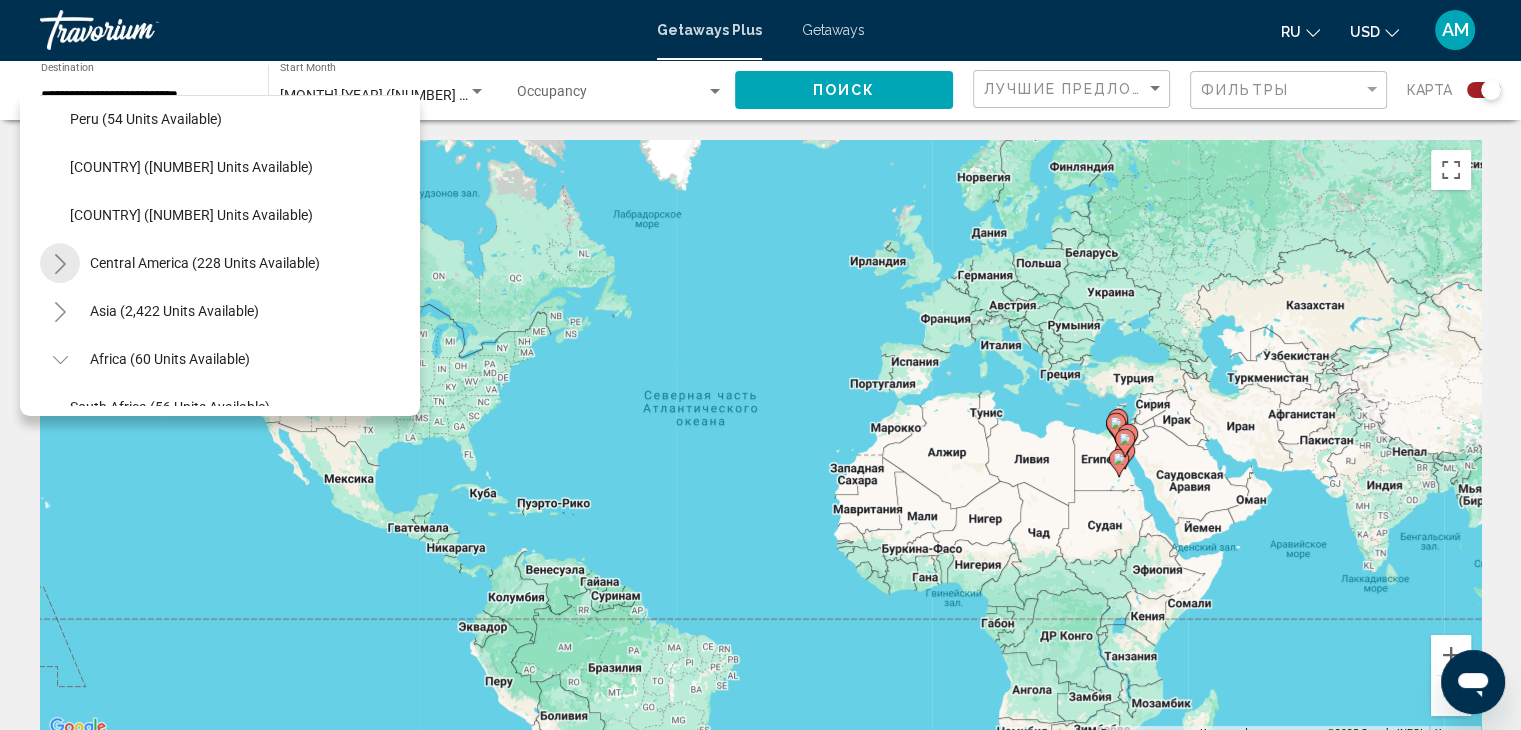 click 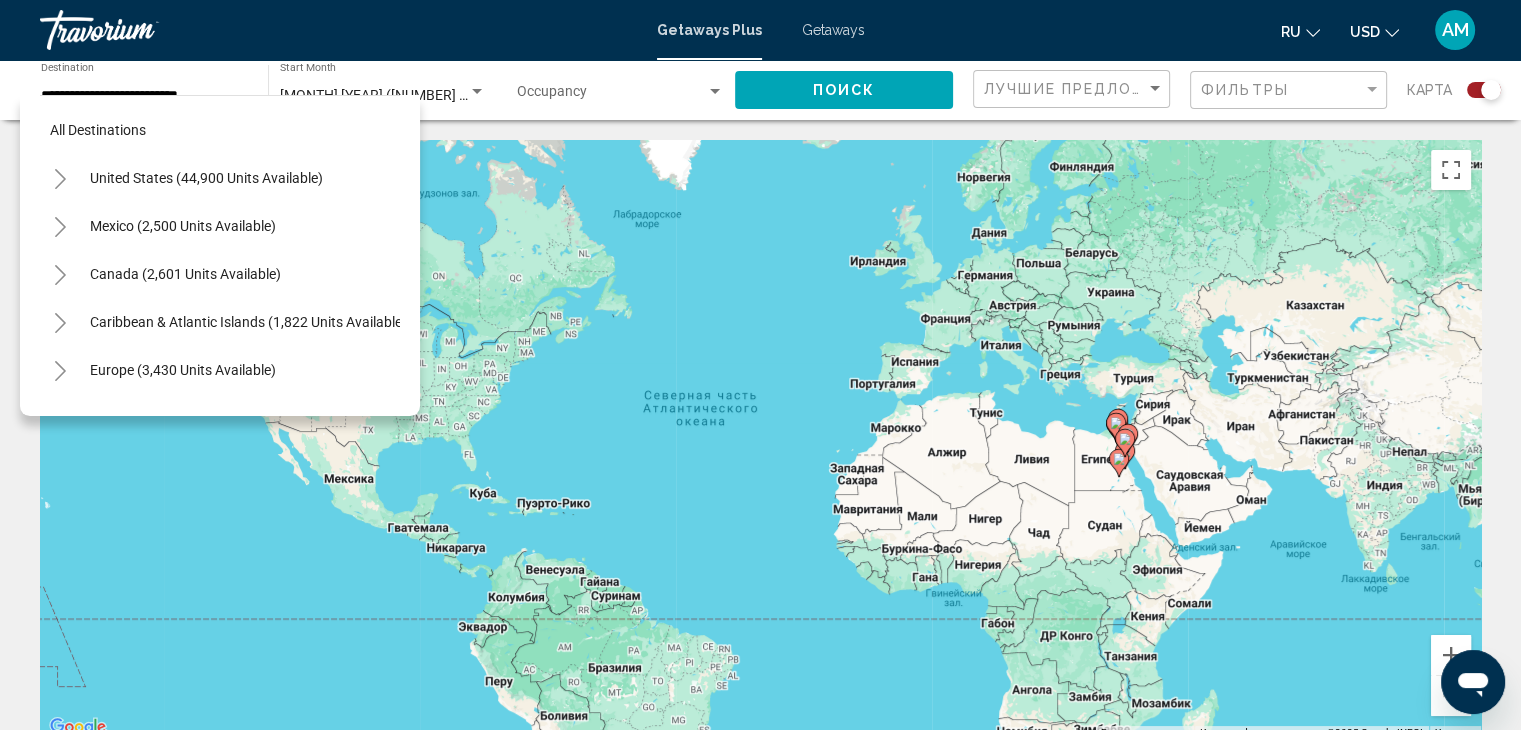 scroll, scrollTop: 100, scrollLeft: 0, axis: vertical 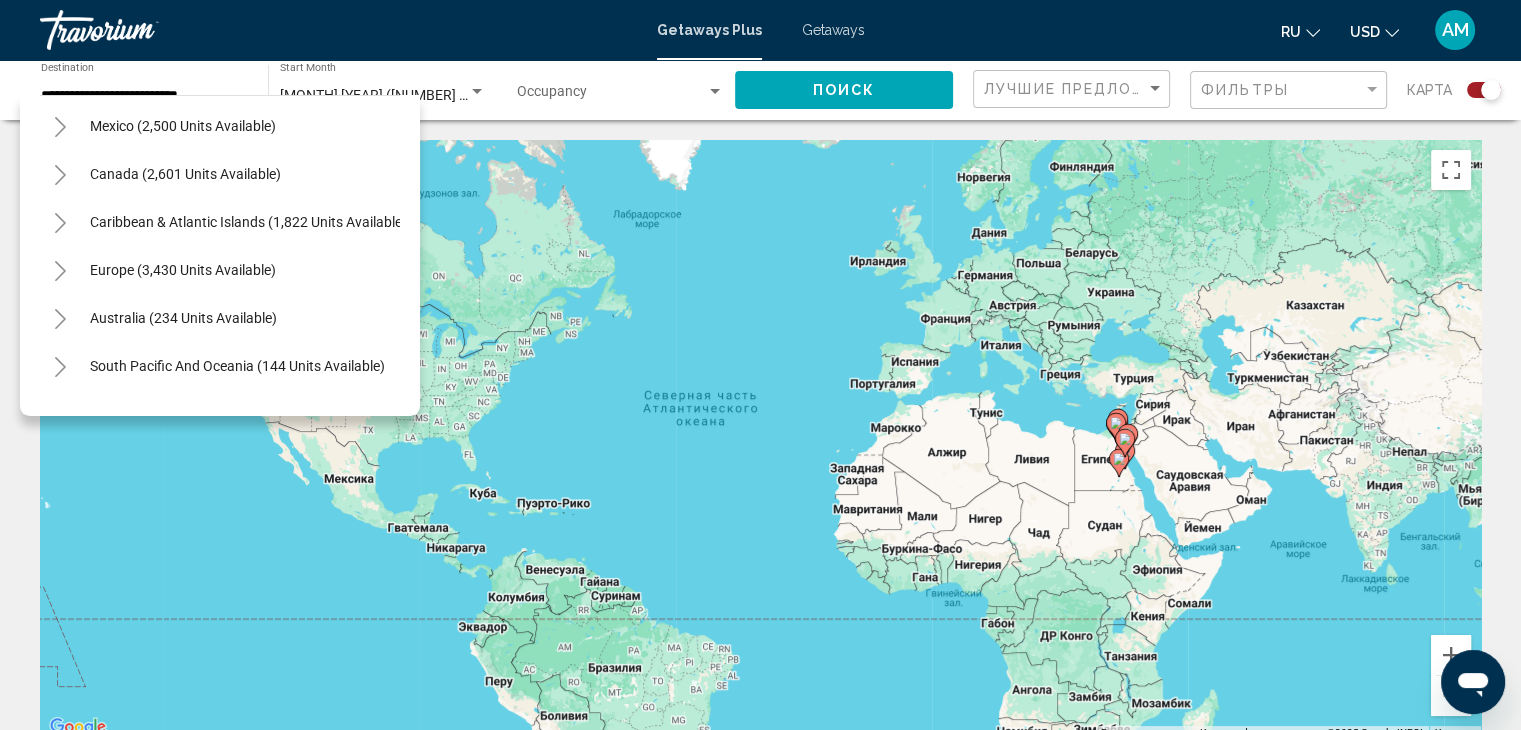 click 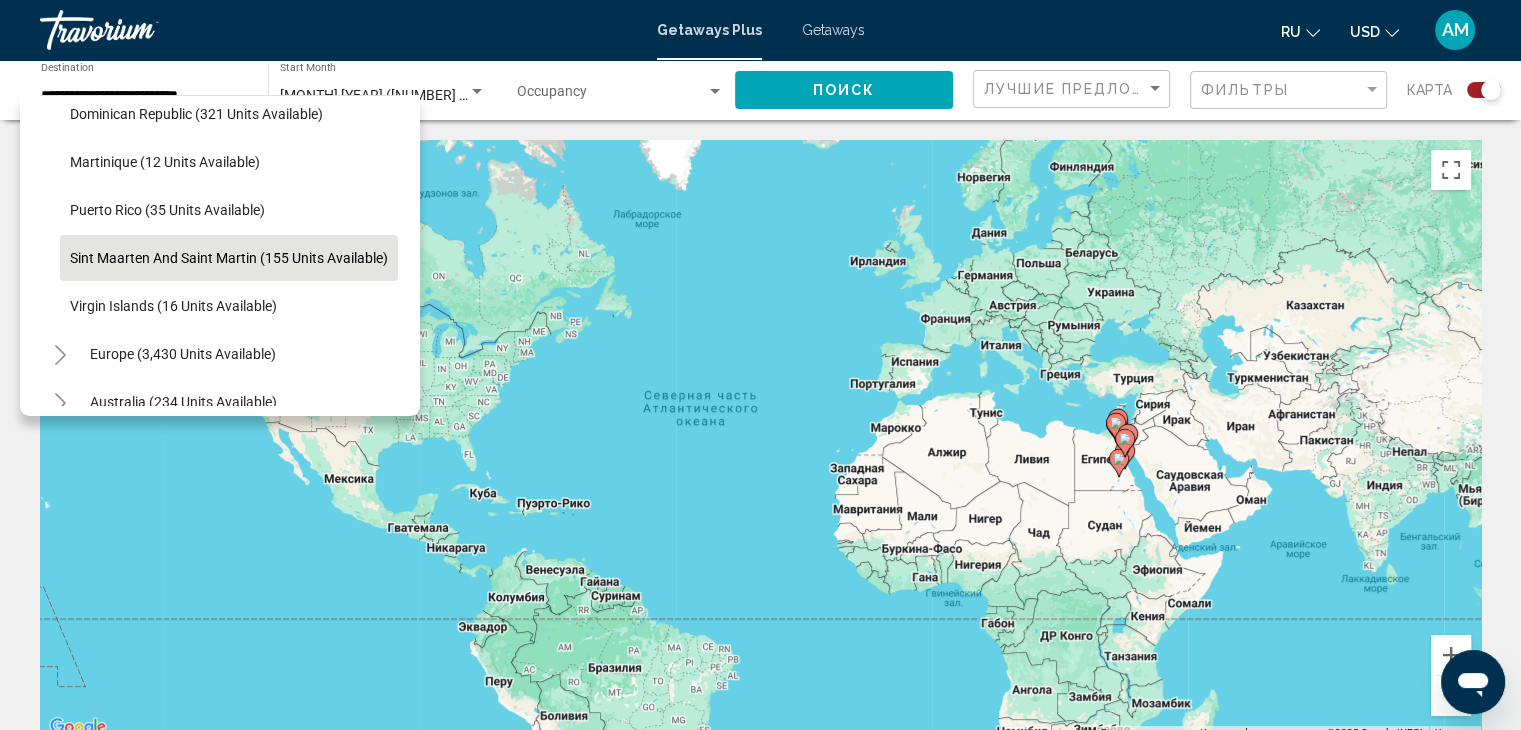 scroll, scrollTop: 500, scrollLeft: 0, axis: vertical 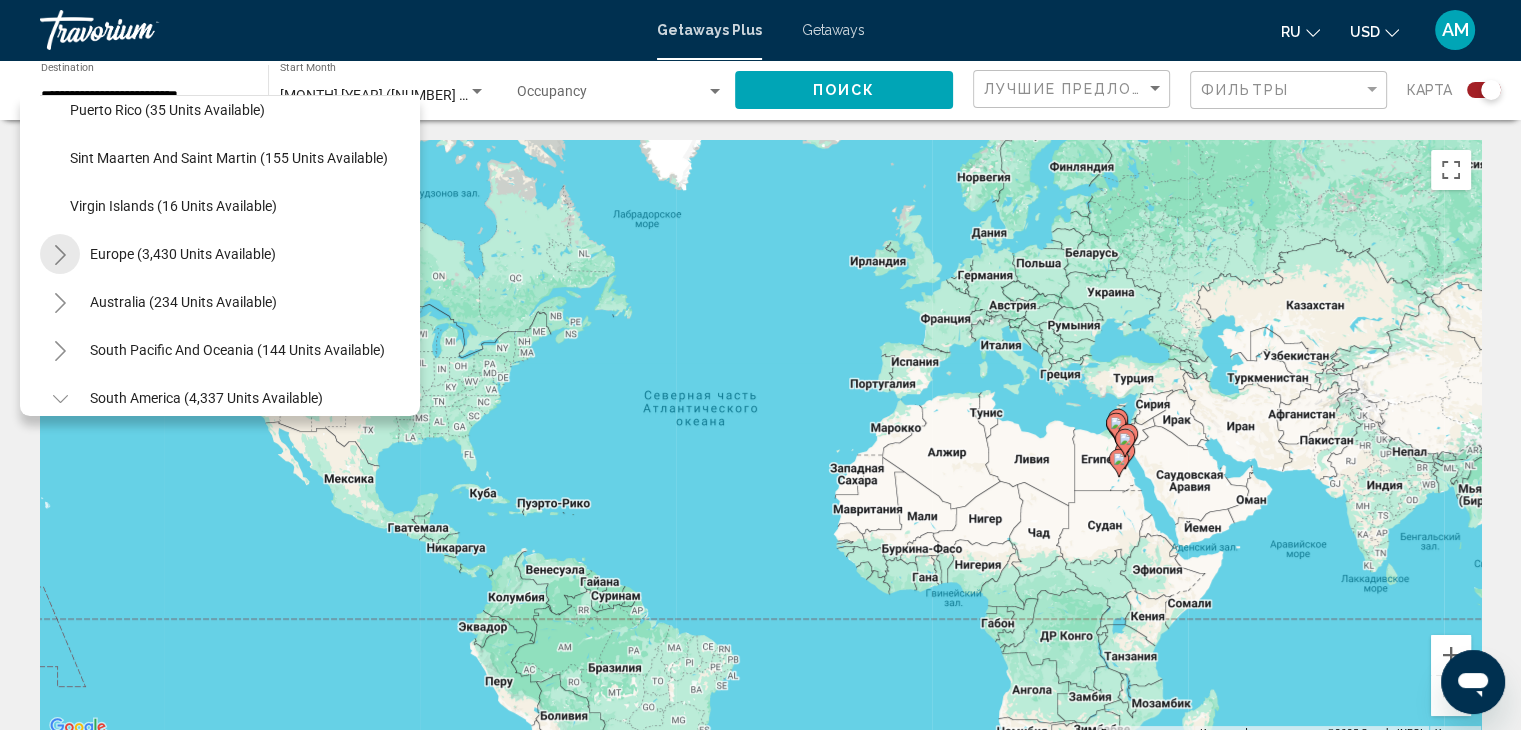 click 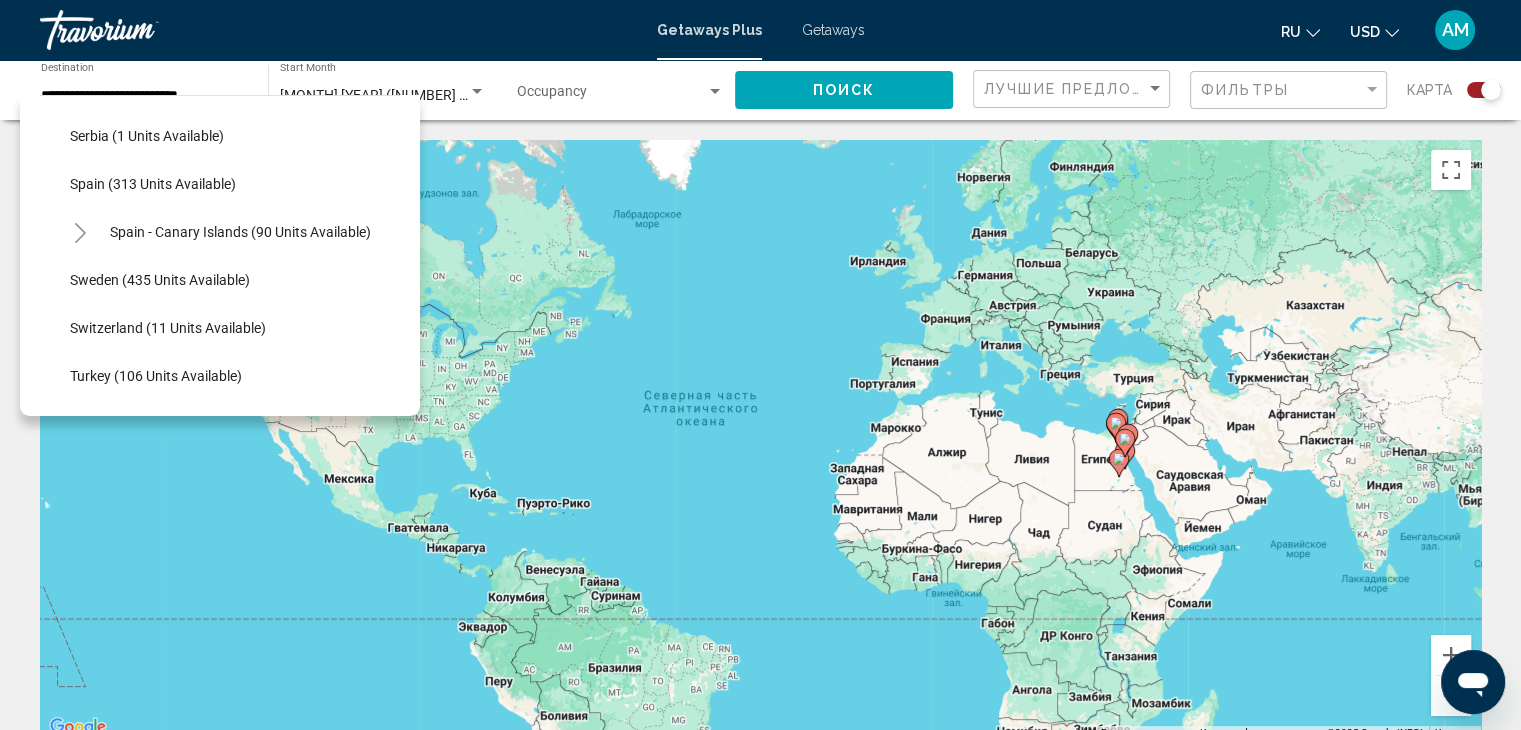 scroll, scrollTop: 1100, scrollLeft: 0, axis: vertical 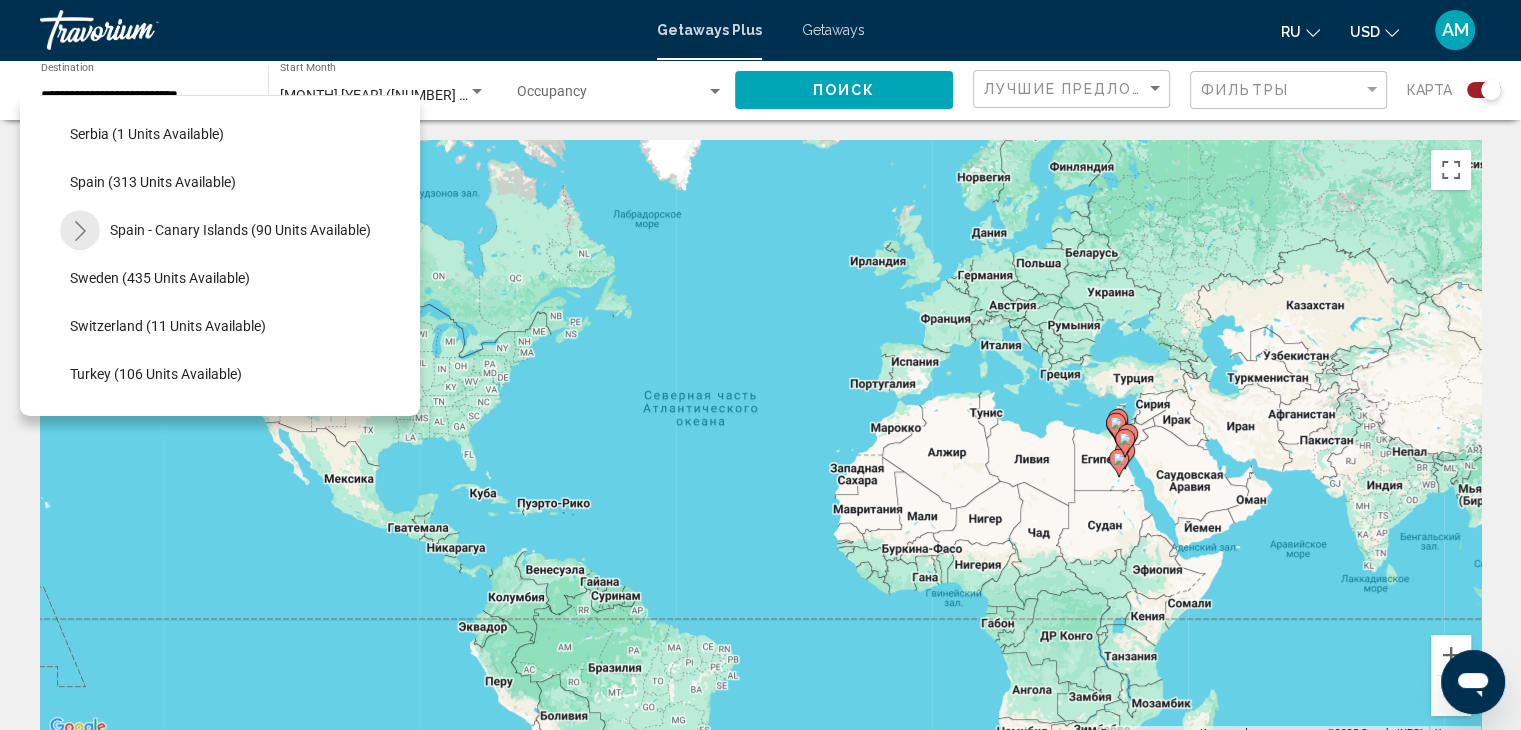 click 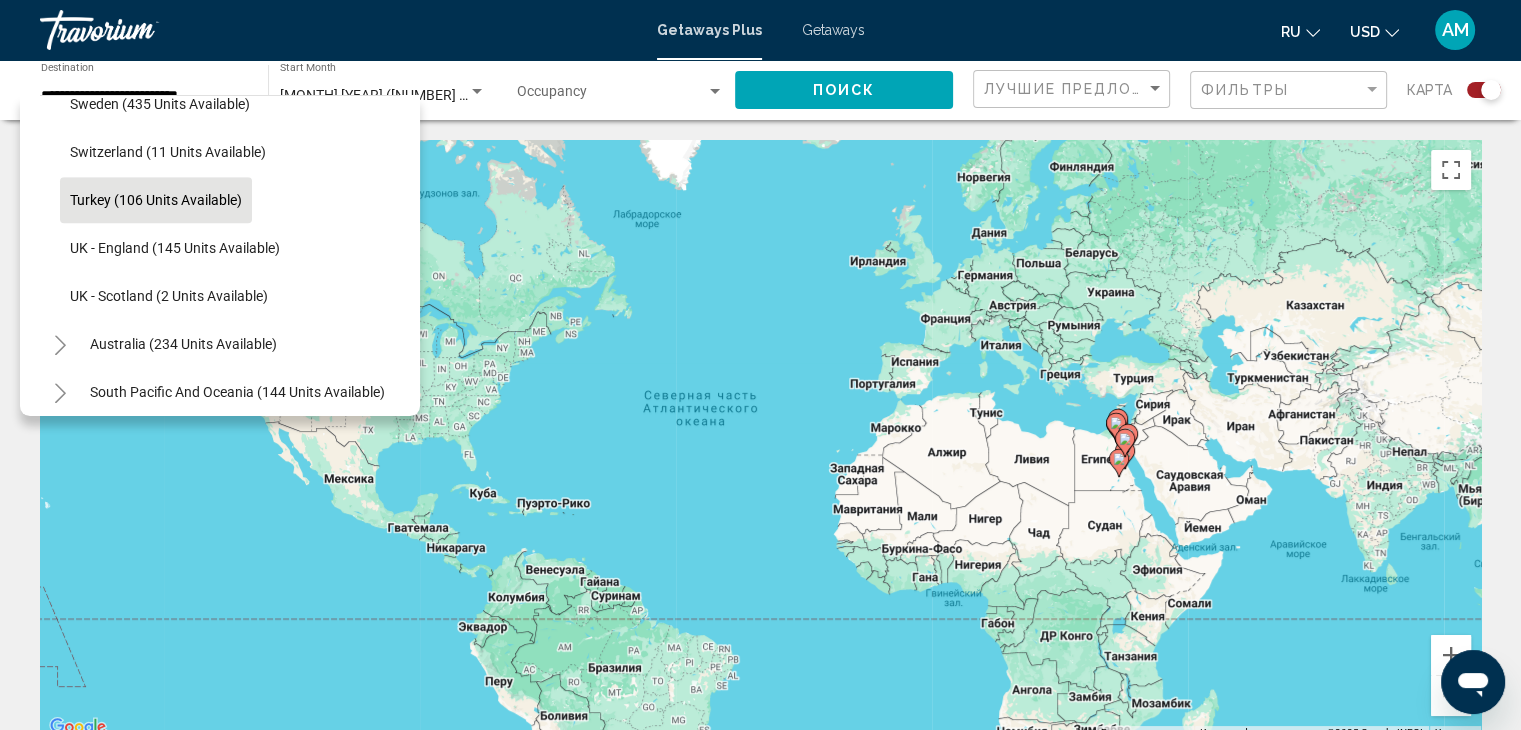 scroll, scrollTop: 1500, scrollLeft: 0, axis: vertical 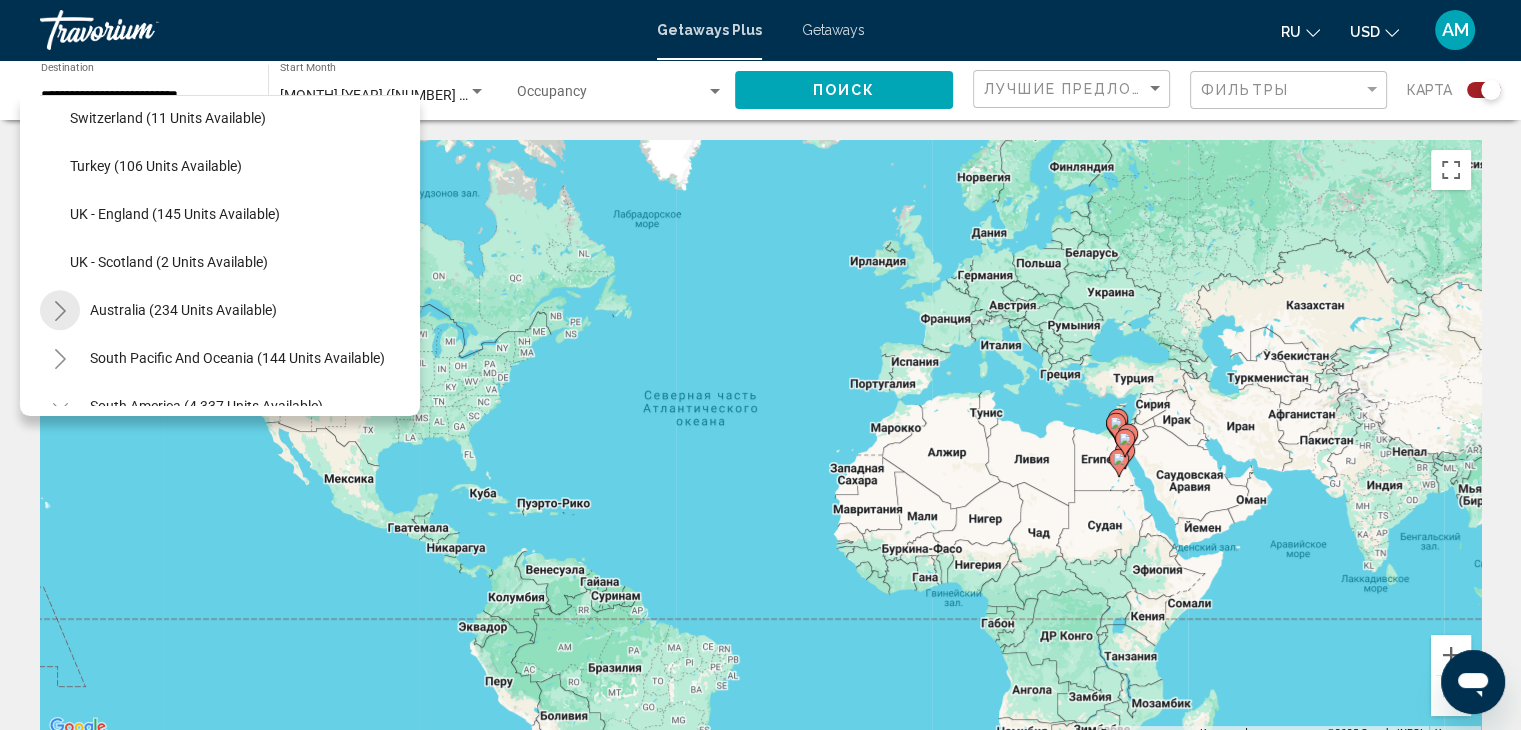 click 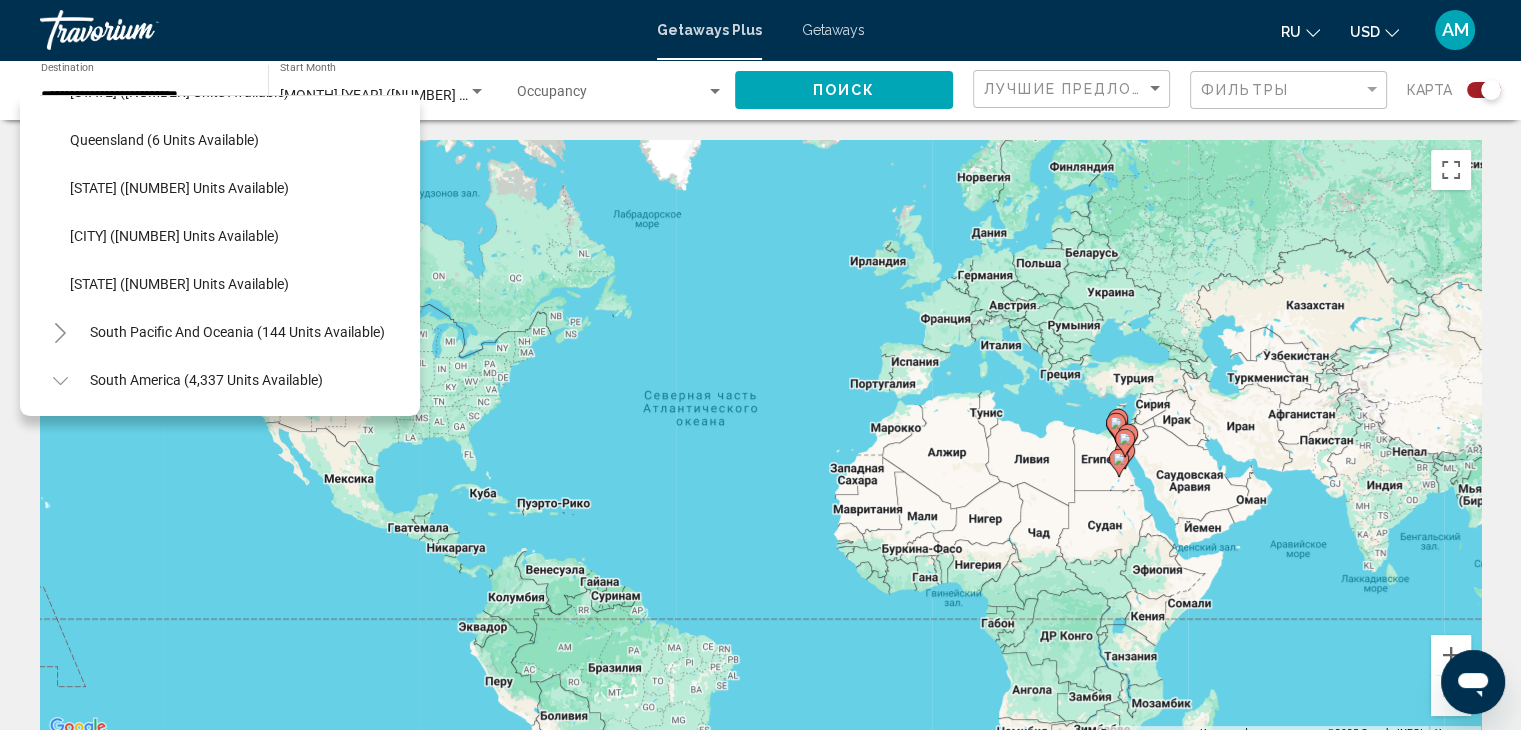 scroll, scrollTop: 1800, scrollLeft: 0, axis: vertical 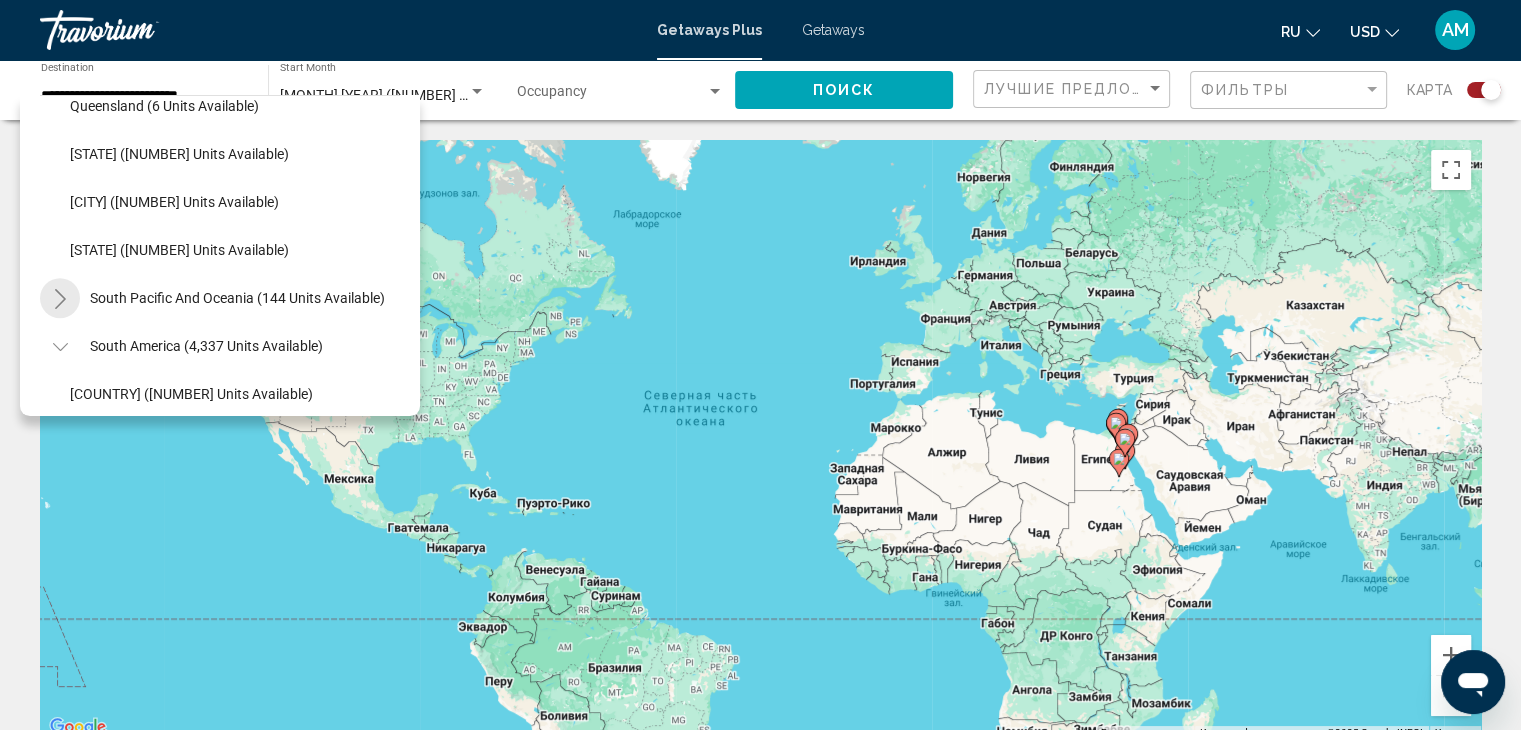click 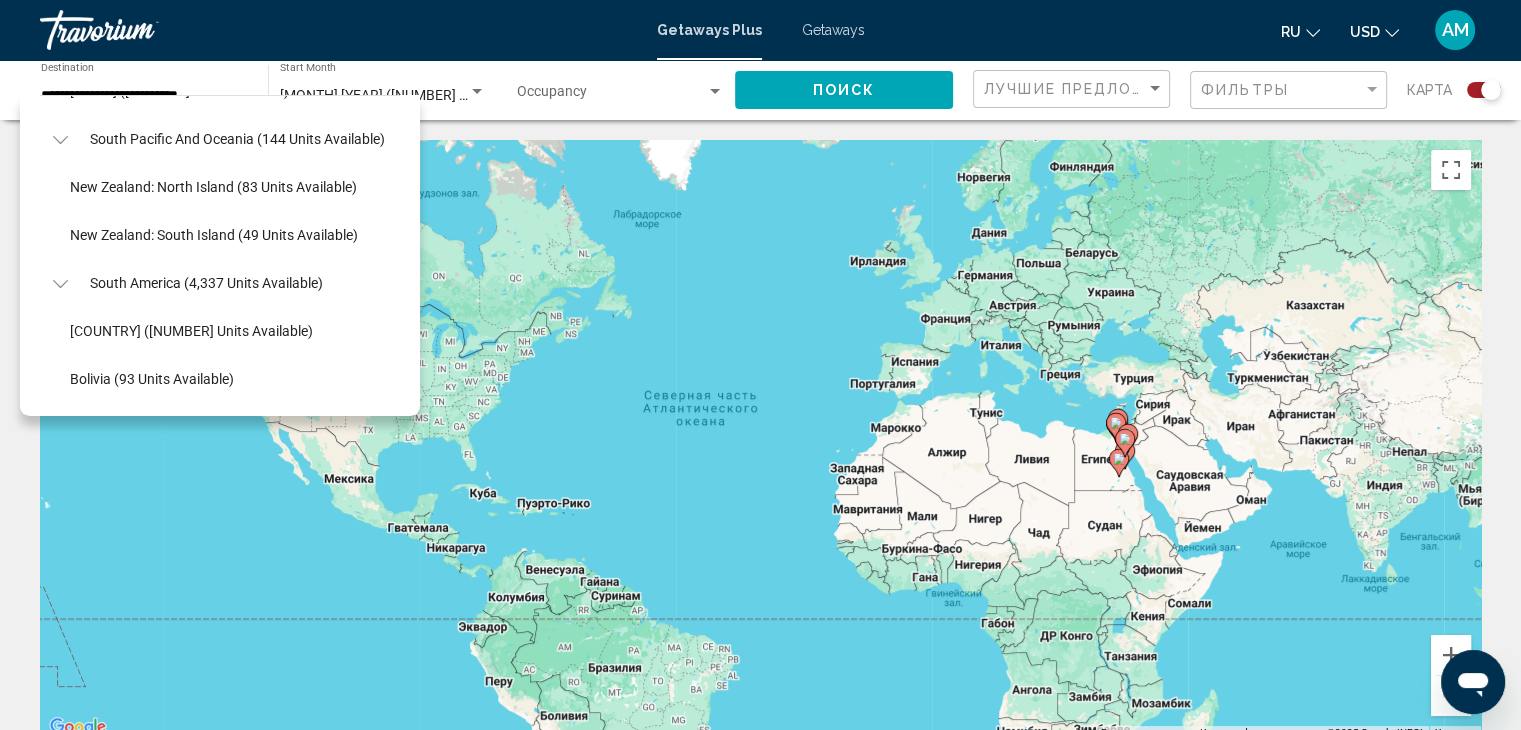 scroll, scrollTop: 2000, scrollLeft: 0, axis: vertical 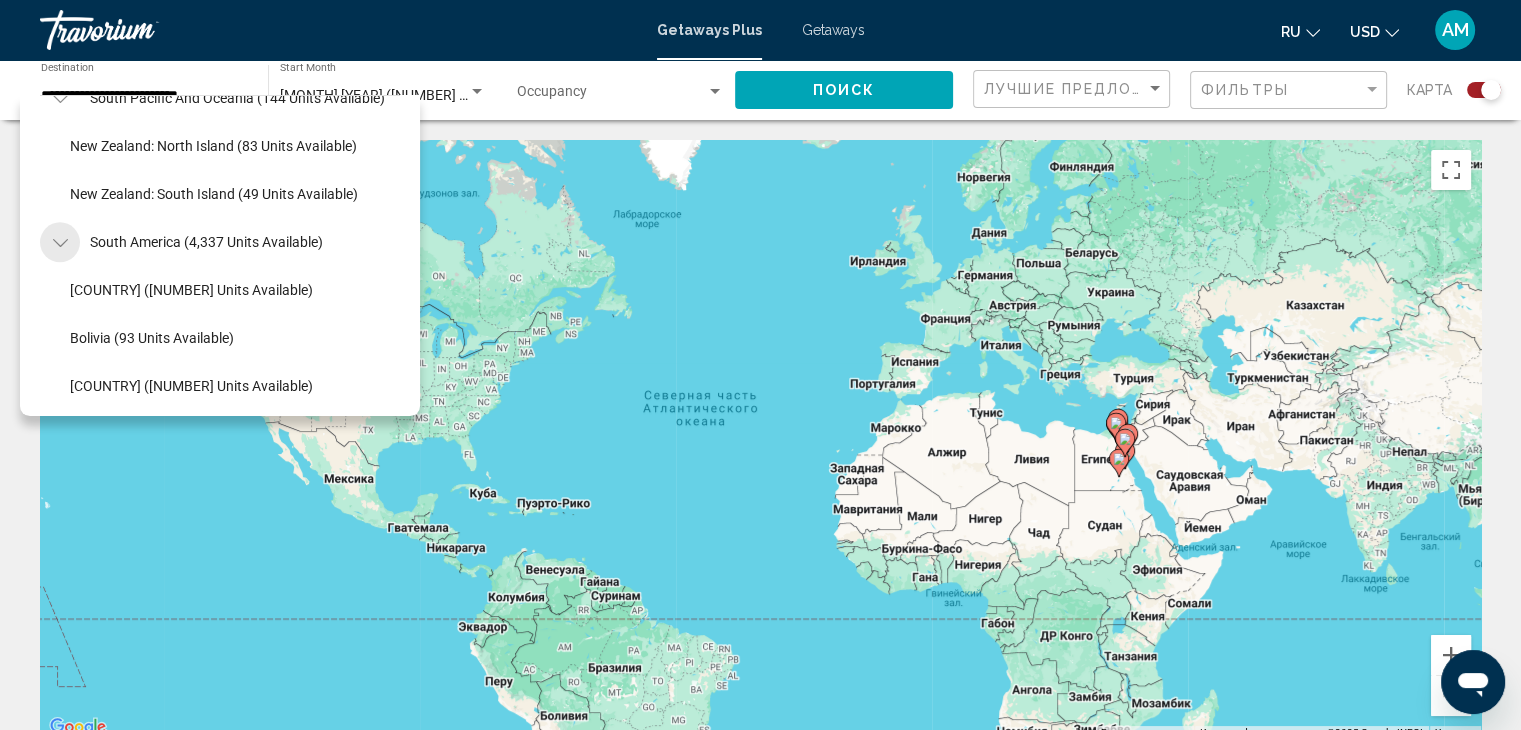click 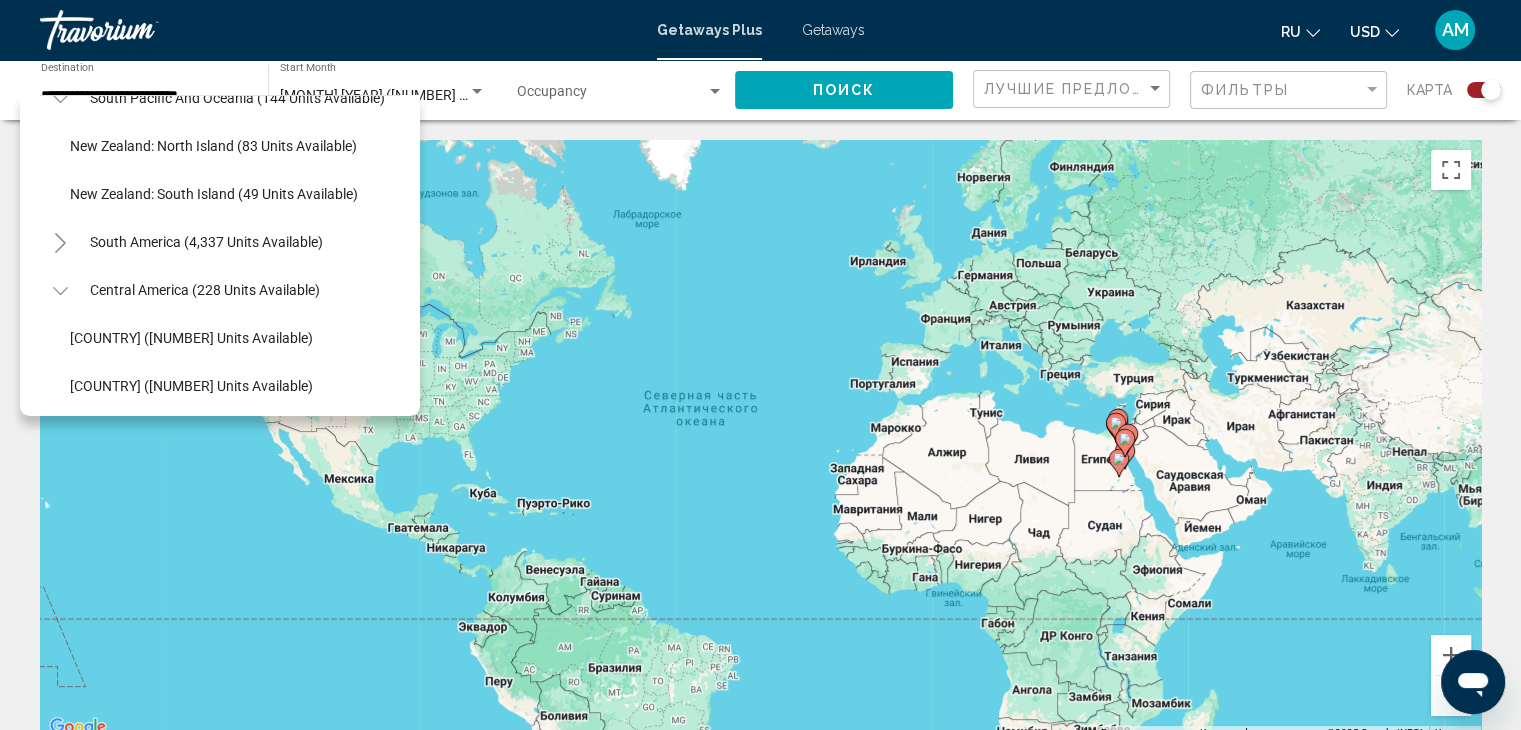 click 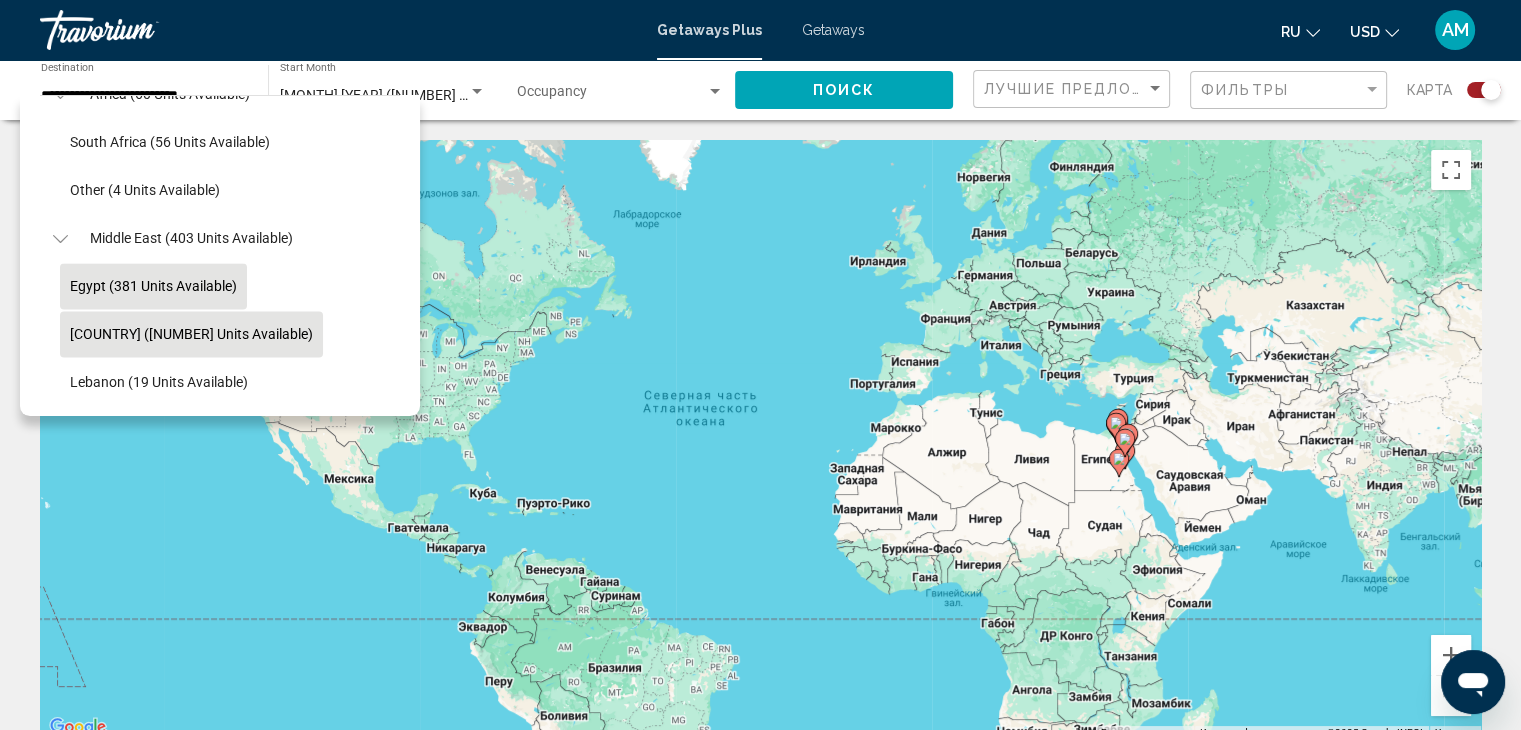 scroll, scrollTop: 2835, scrollLeft: 0, axis: vertical 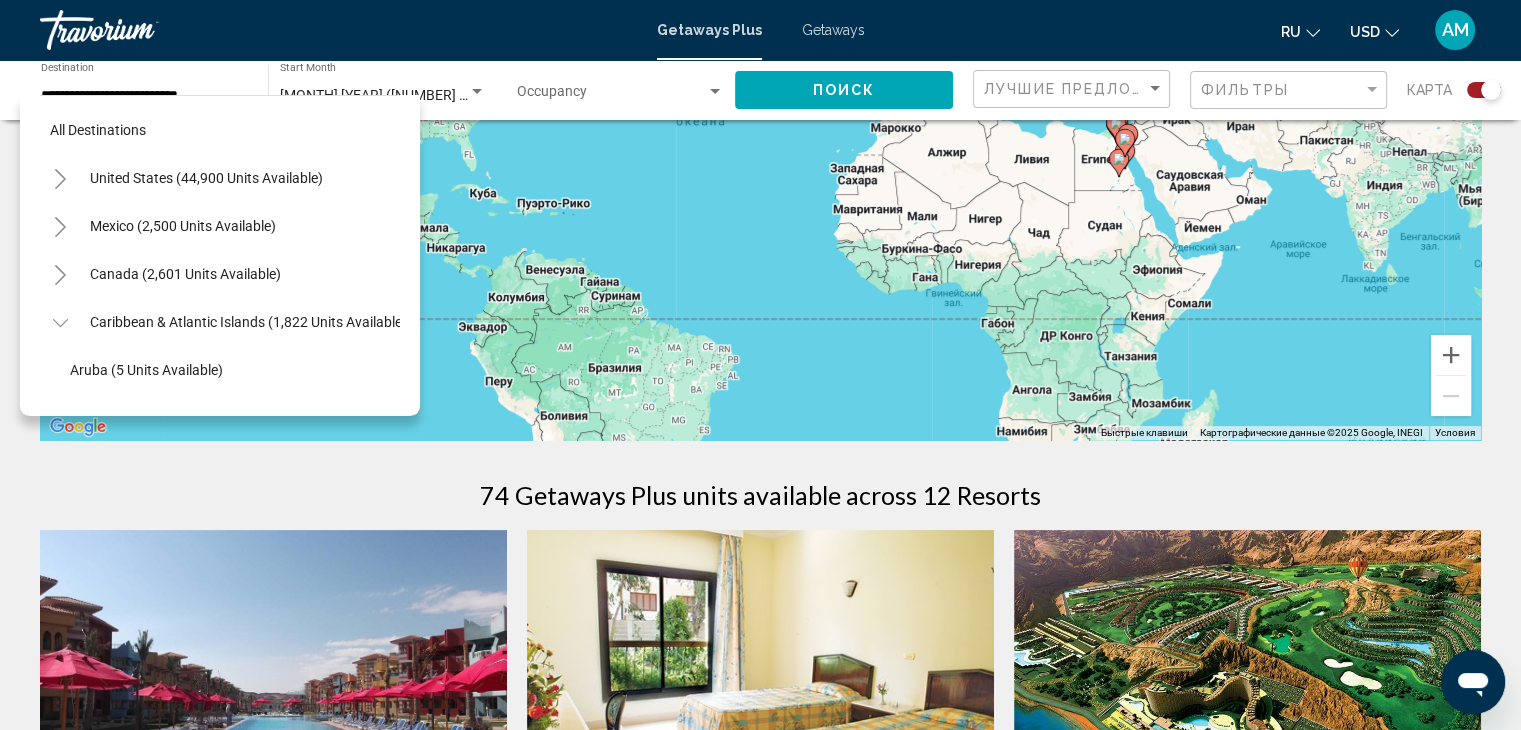 click 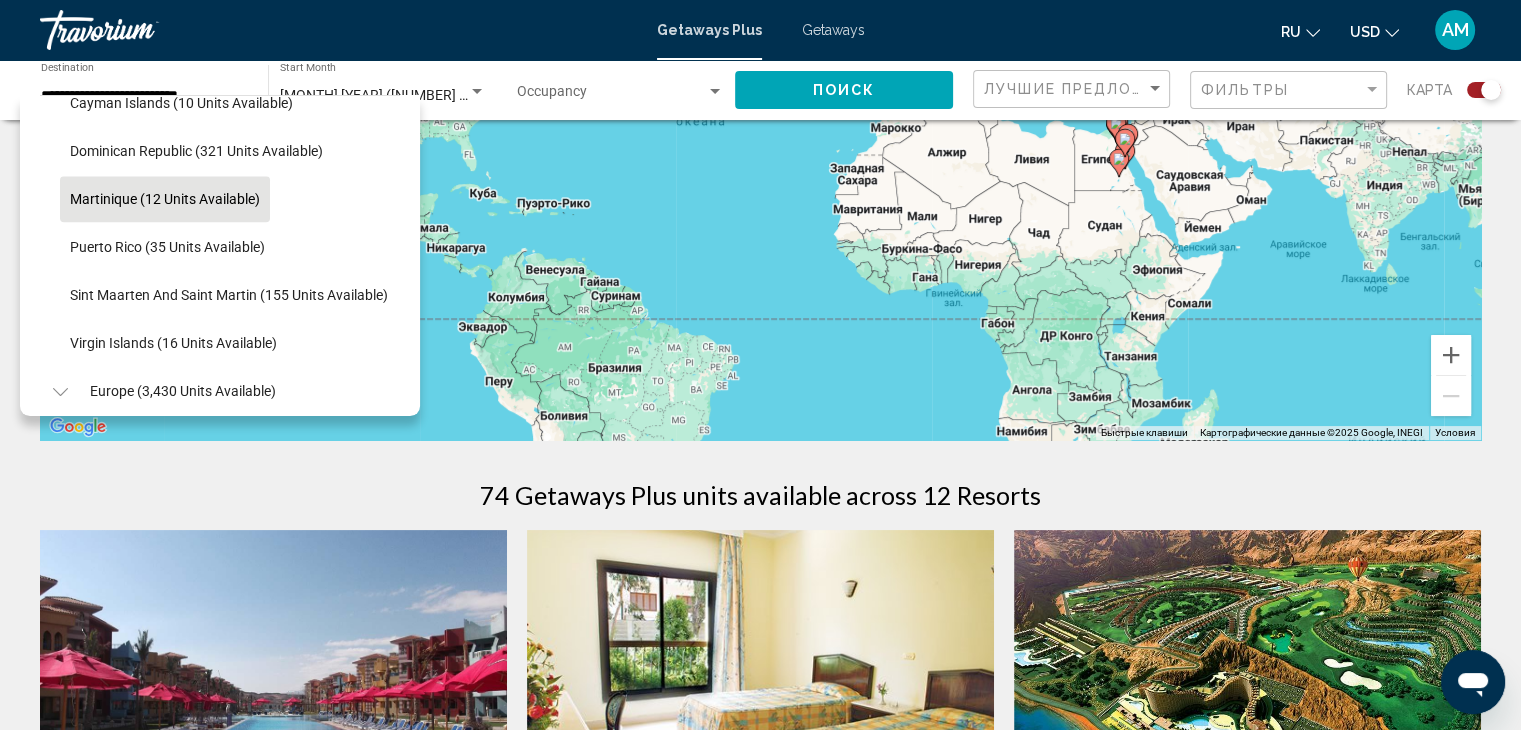 scroll, scrollTop: 2300, scrollLeft: 0, axis: vertical 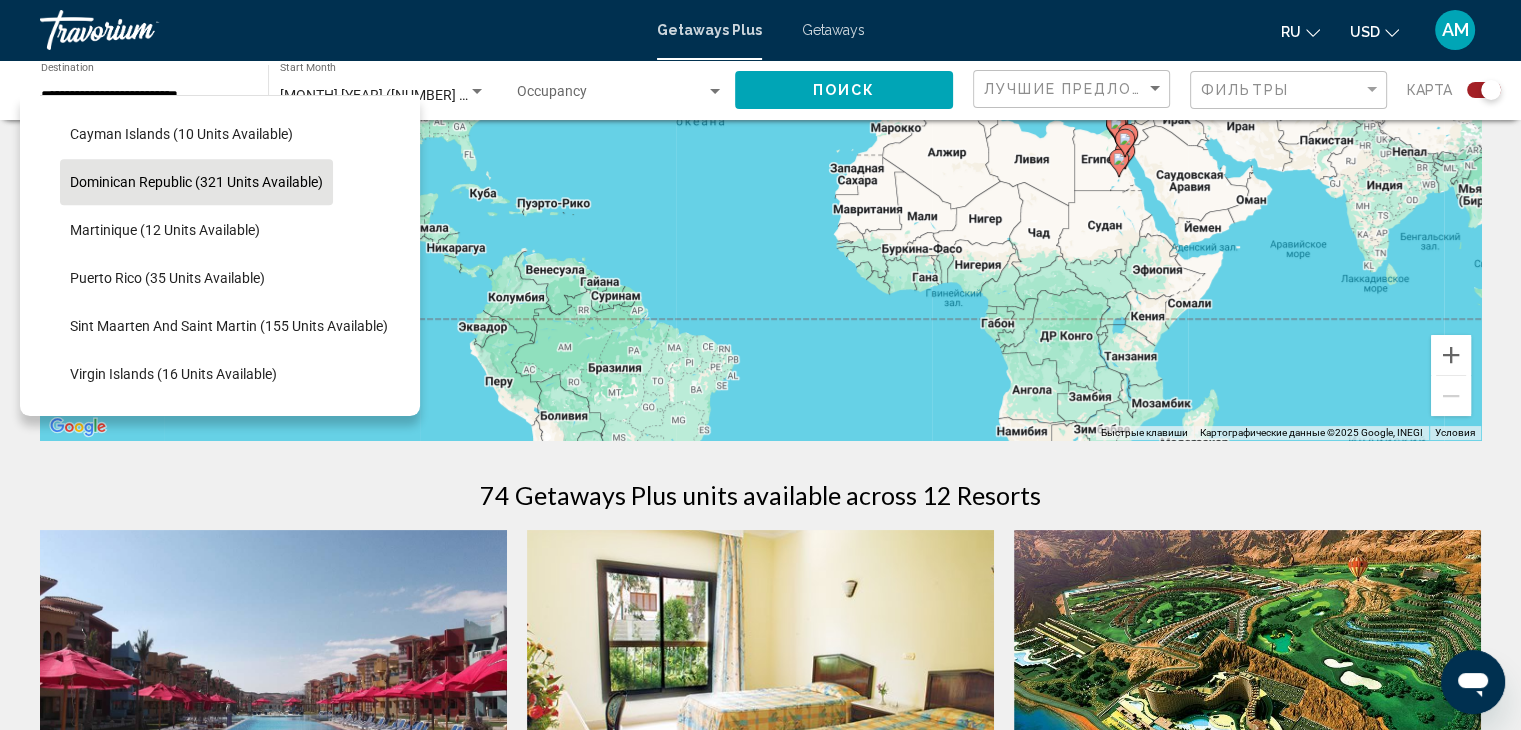 click on "Dominican Republic (321 units available)" at bounding box center (155, 614) 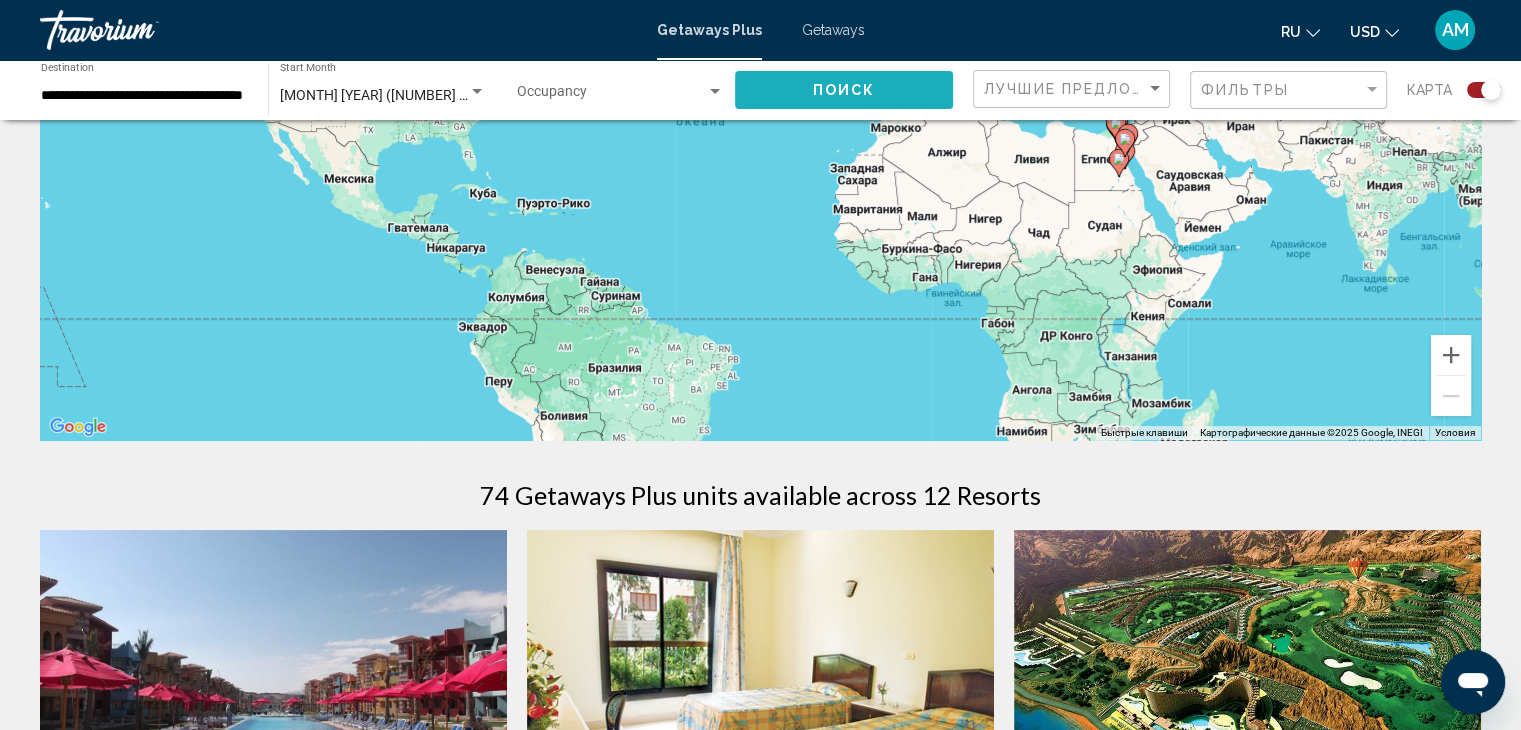 click on "Поиск" 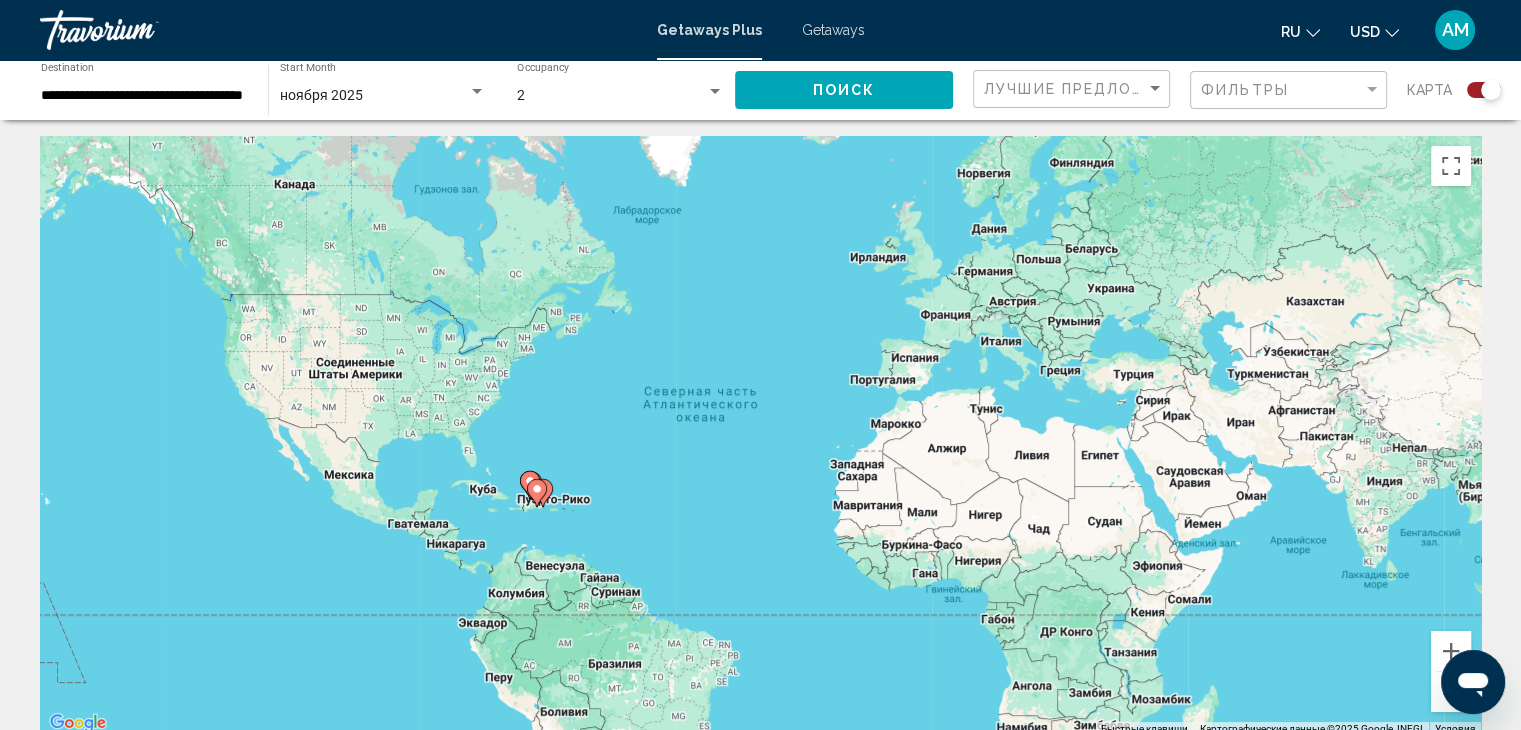 scroll, scrollTop: 0, scrollLeft: 0, axis: both 